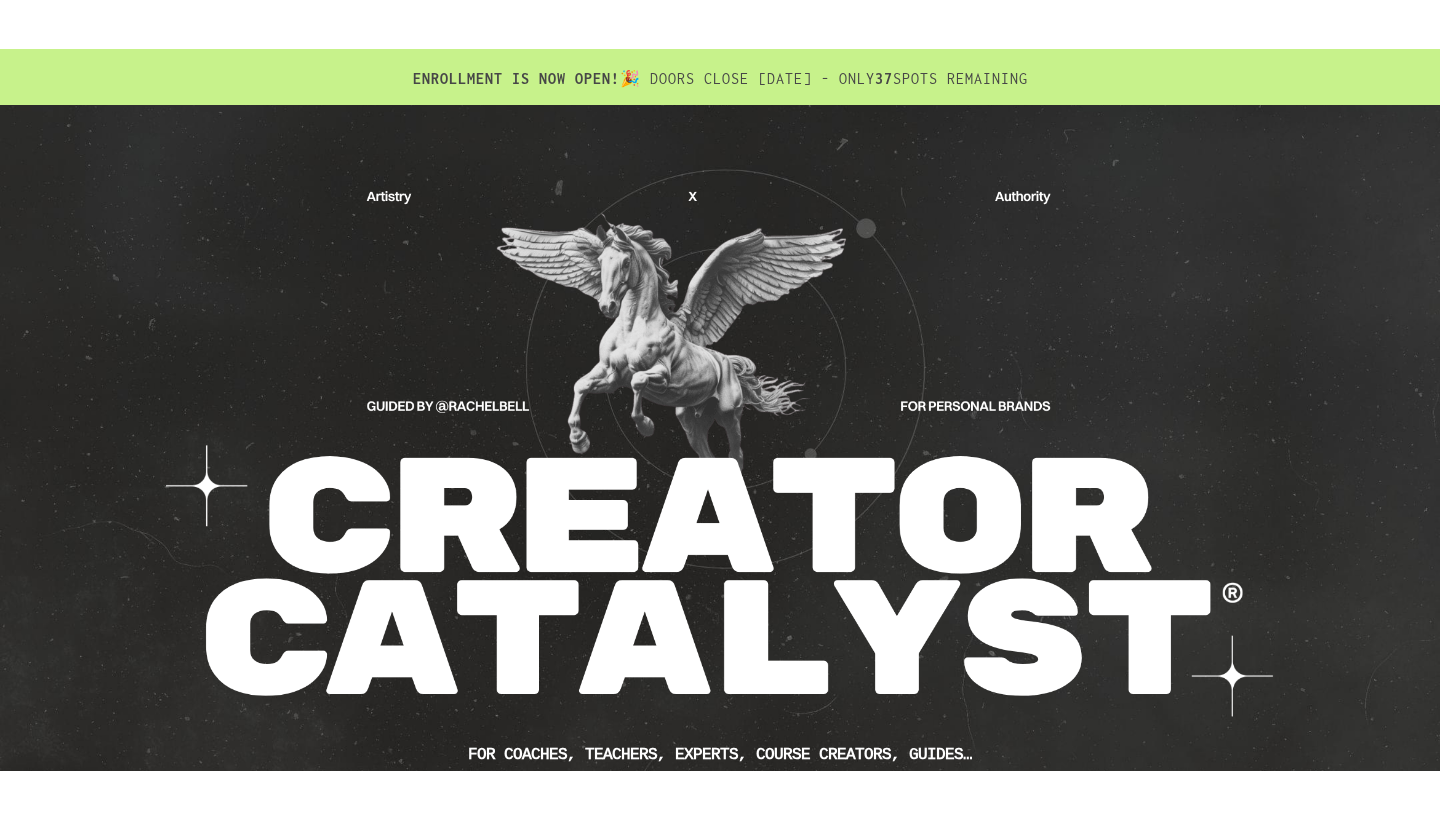 scroll, scrollTop: 0, scrollLeft: 0, axis: both 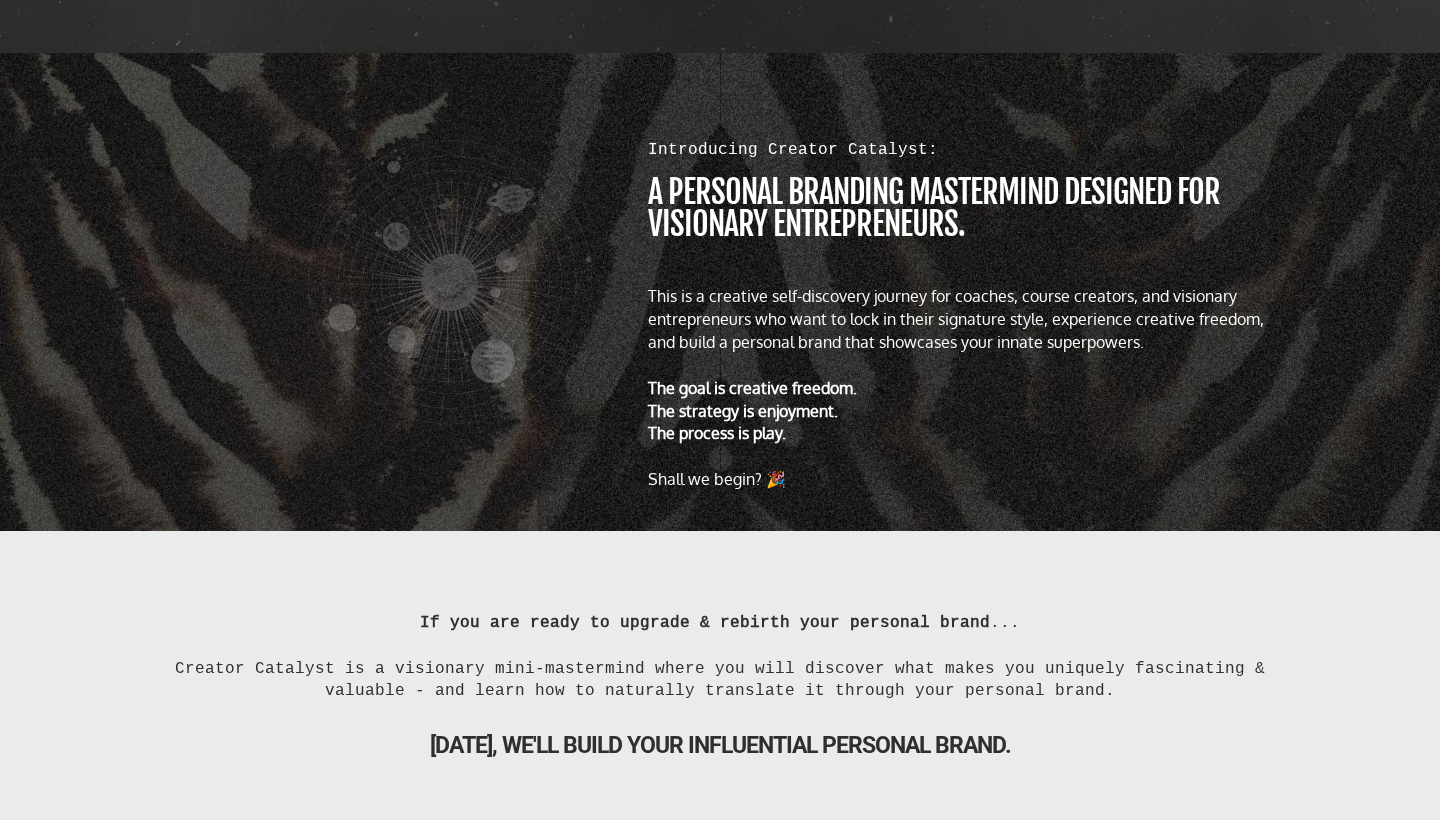 click on "a personal branding MASTERMIND designed for visionary entrepreneurs." at bounding box center [964, 208] 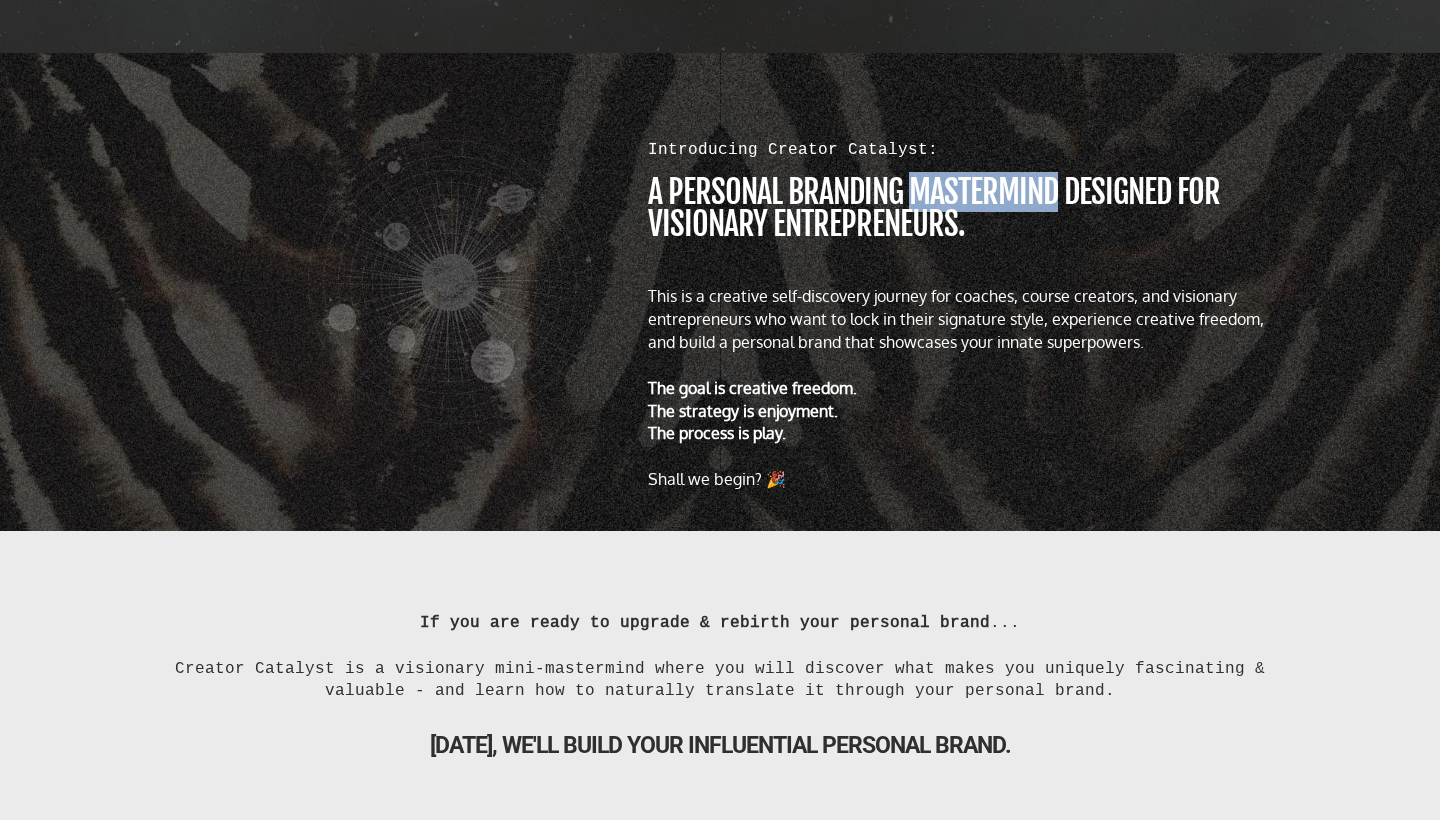 click on "a personal branding MASTERMIND designed for visionary entrepreneurs." at bounding box center [964, 208] 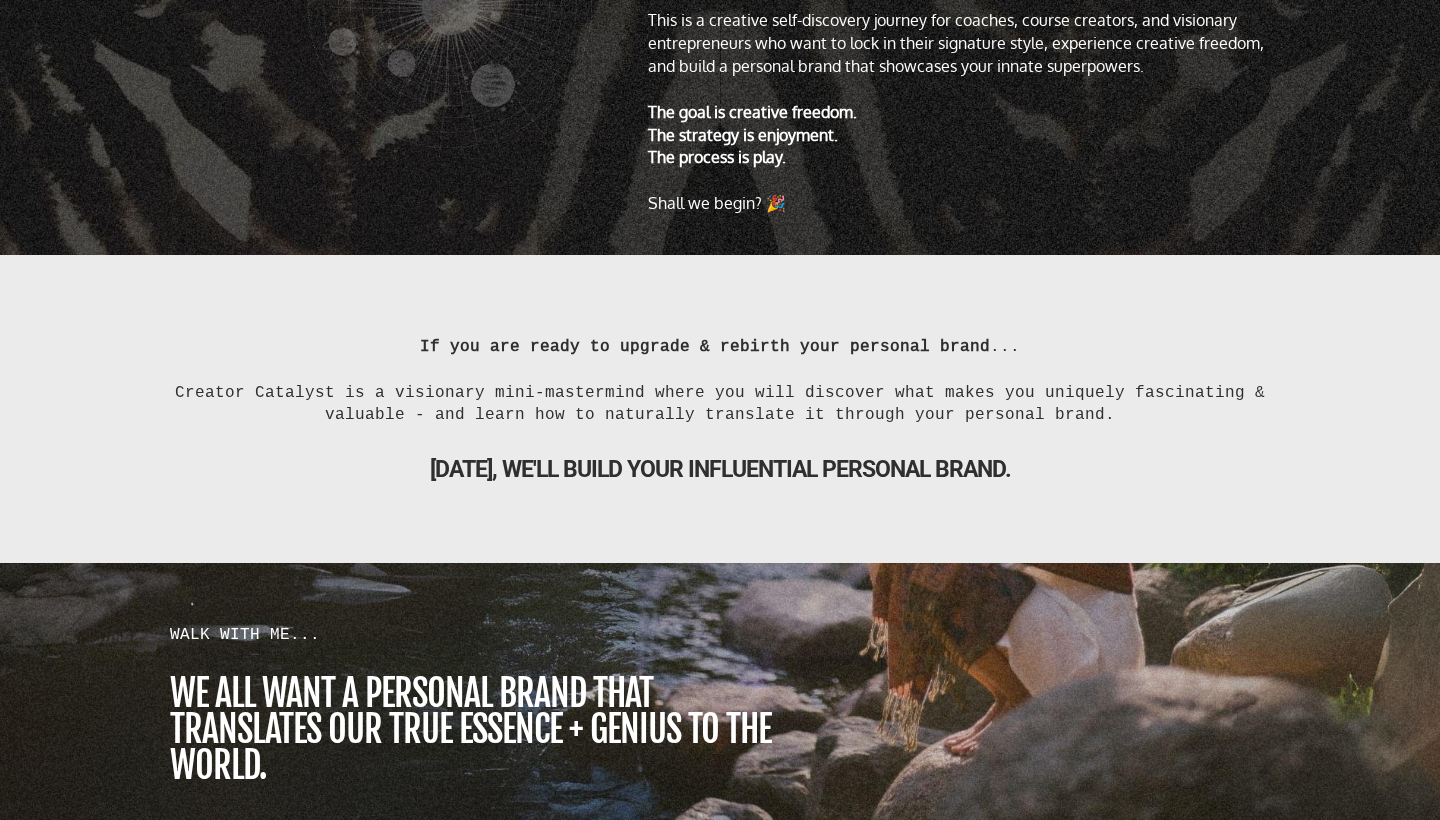 scroll, scrollTop: 1288, scrollLeft: 0, axis: vertical 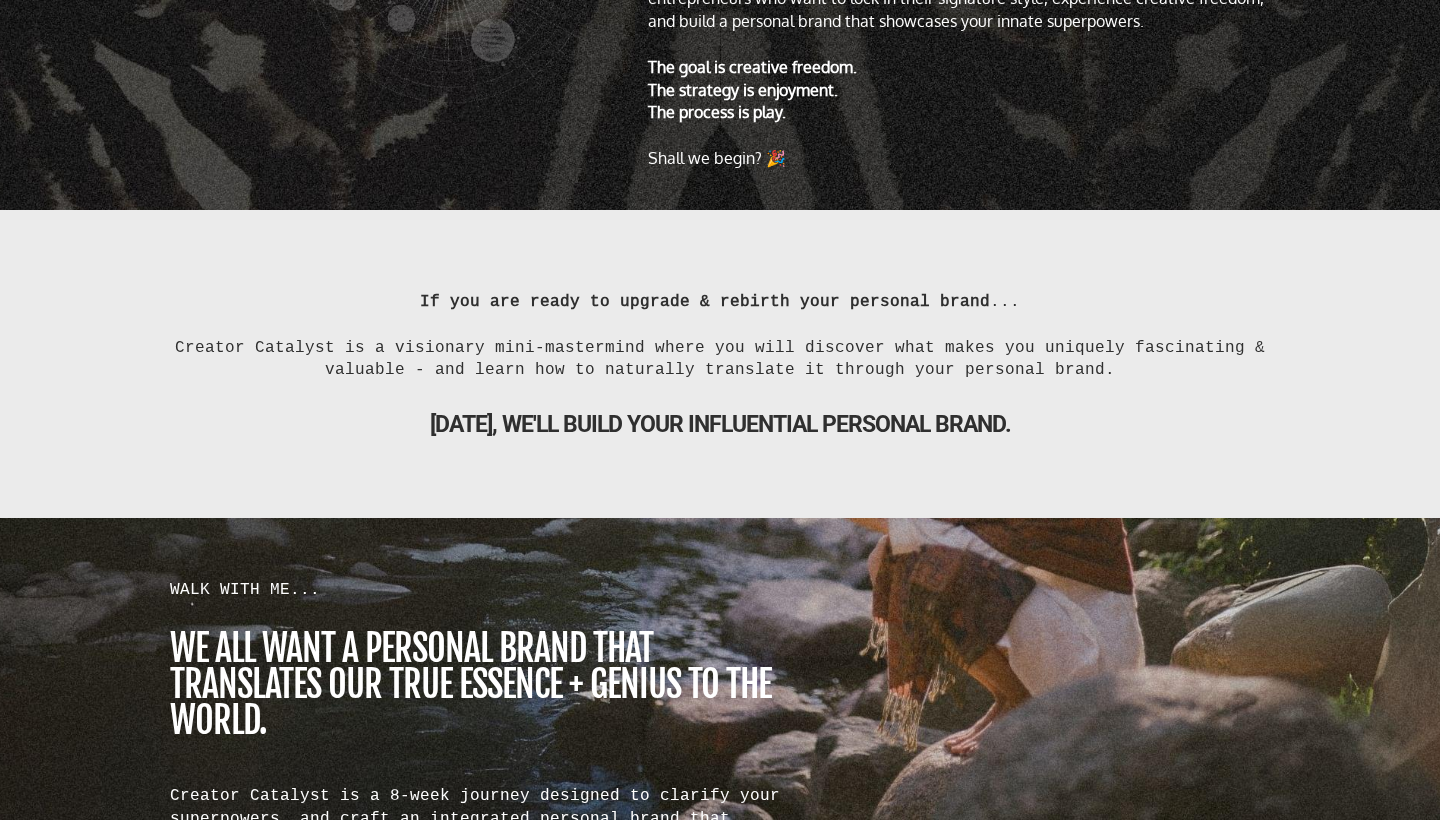 click on "Creator Catalyst is a visionary mini-mastermind where you will discover what makes you uniquely fascinating & valuable - and learn how to naturally translate it through your personal brand." at bounding box center (720, 359) 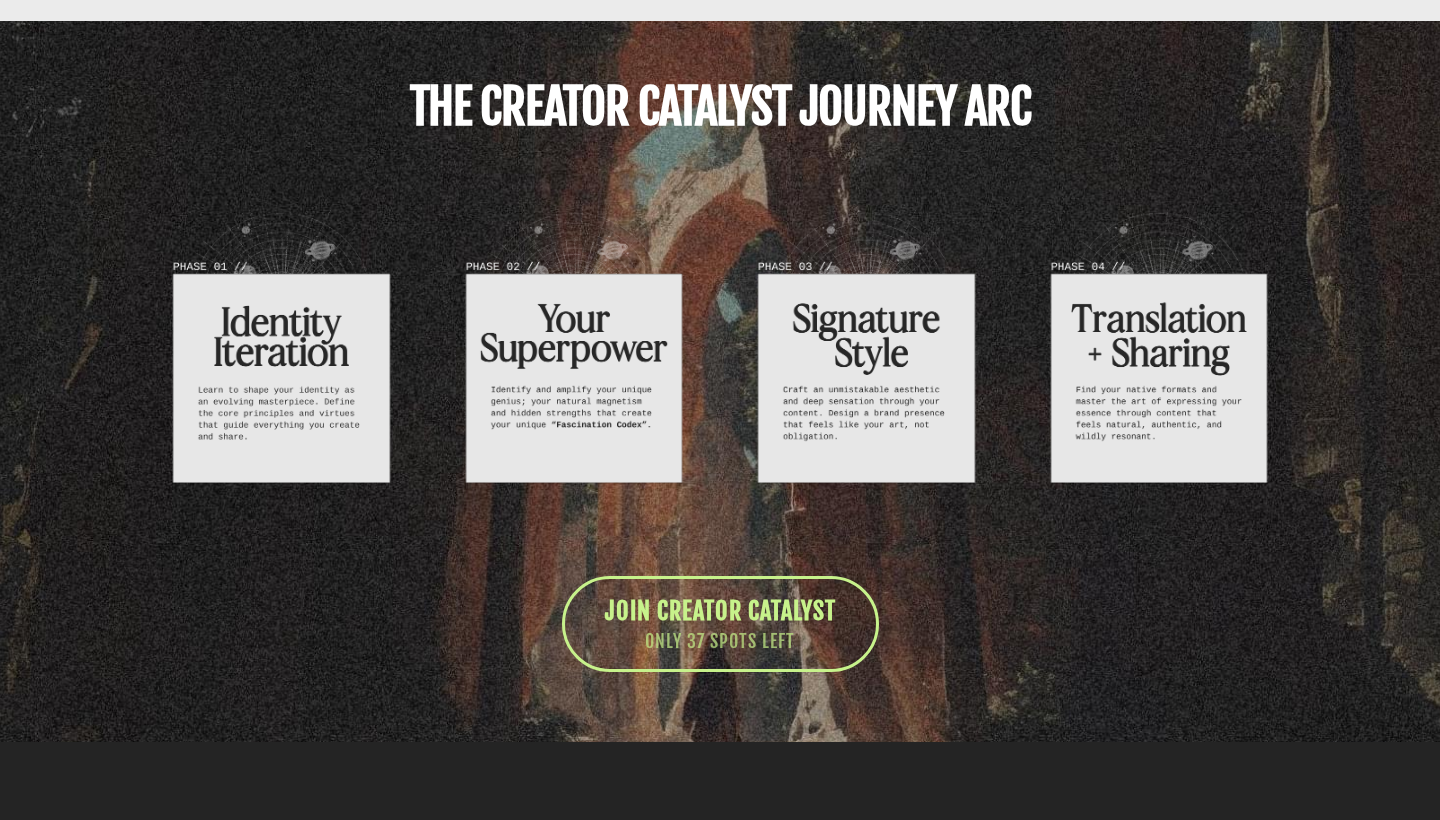 scroll, scrollTop: 7007, scrollLeft: 0, axis: vertical 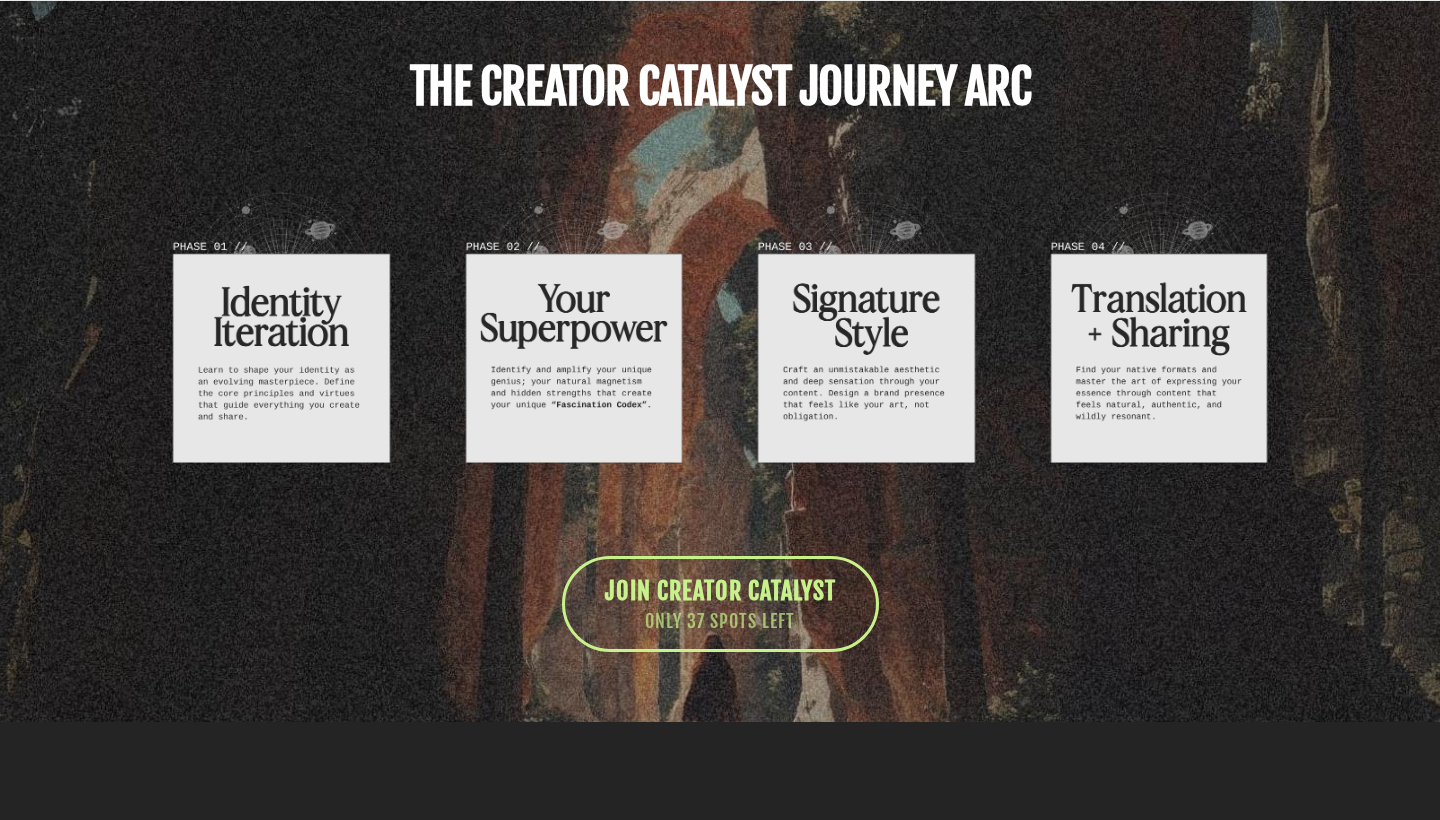 click at bounding box center [281, 324] 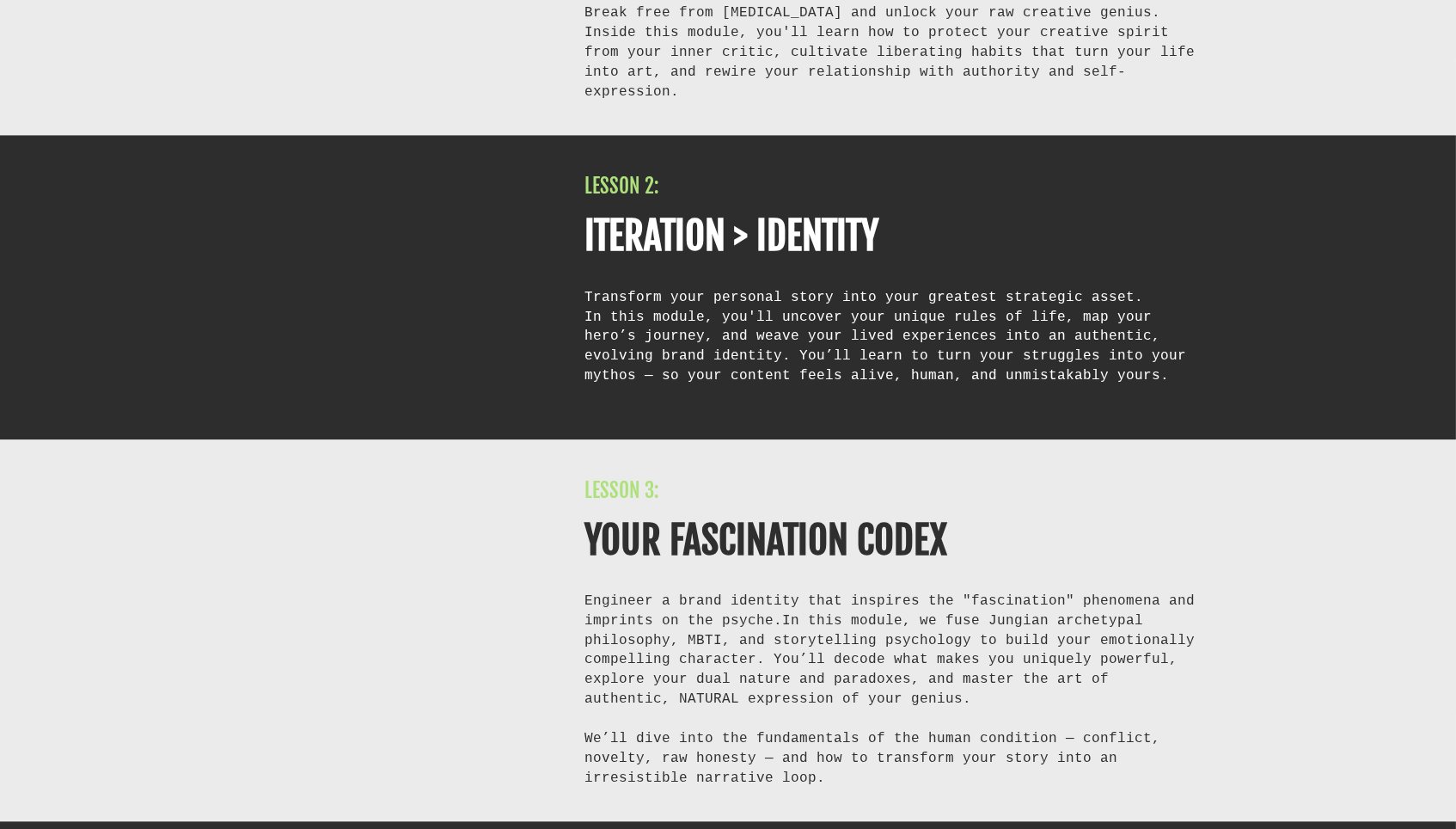 scroll, scrollTop: 7369, scrollLeft: 0, axis: vertical 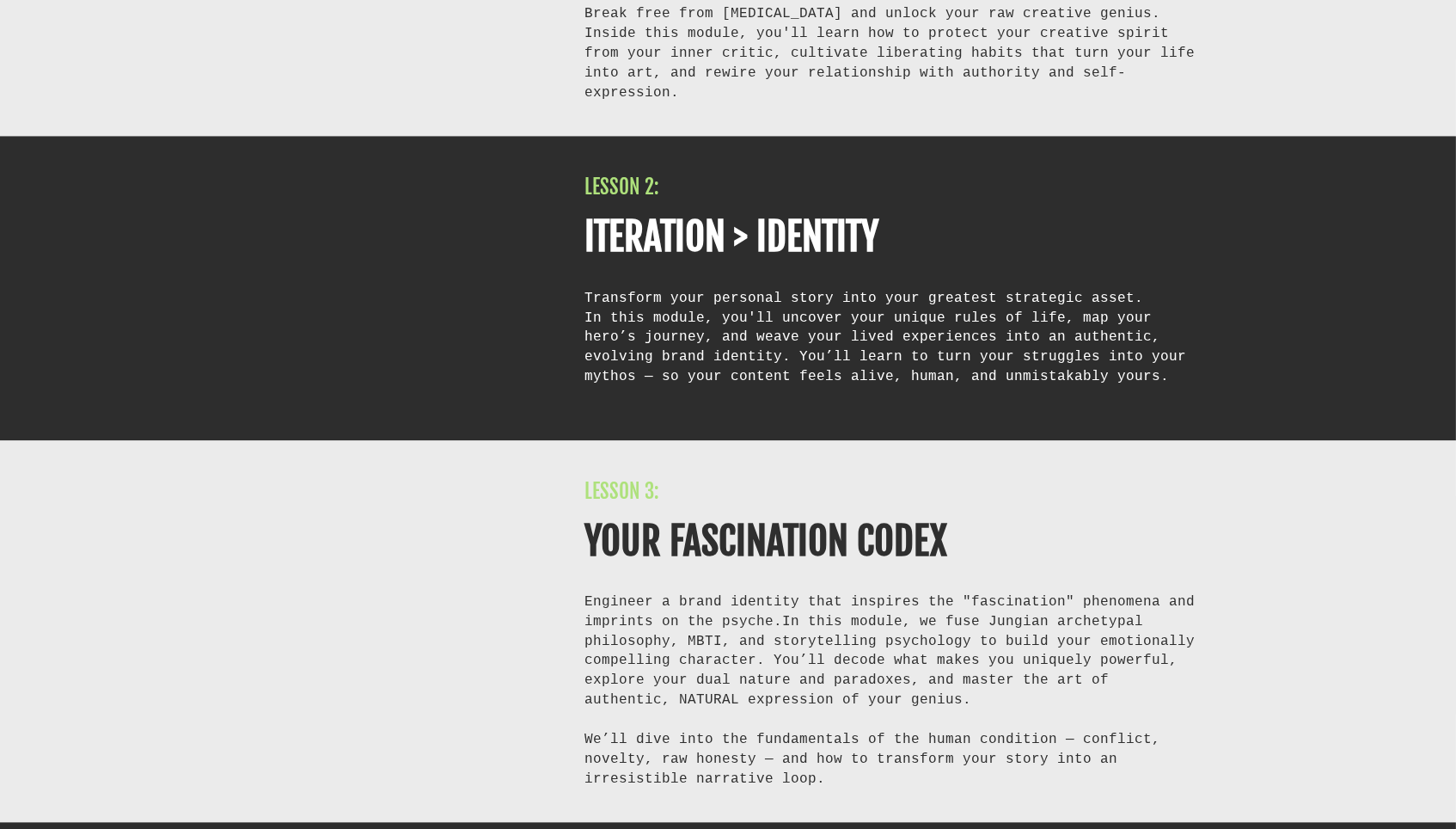 click on "Inside this module, you'll learn how to protect your creative spirit from your inner critic, cultivate liberating habits that turn your life into art, and rewire your relationship with authority and self-expression." at bounding box center (892, 62) 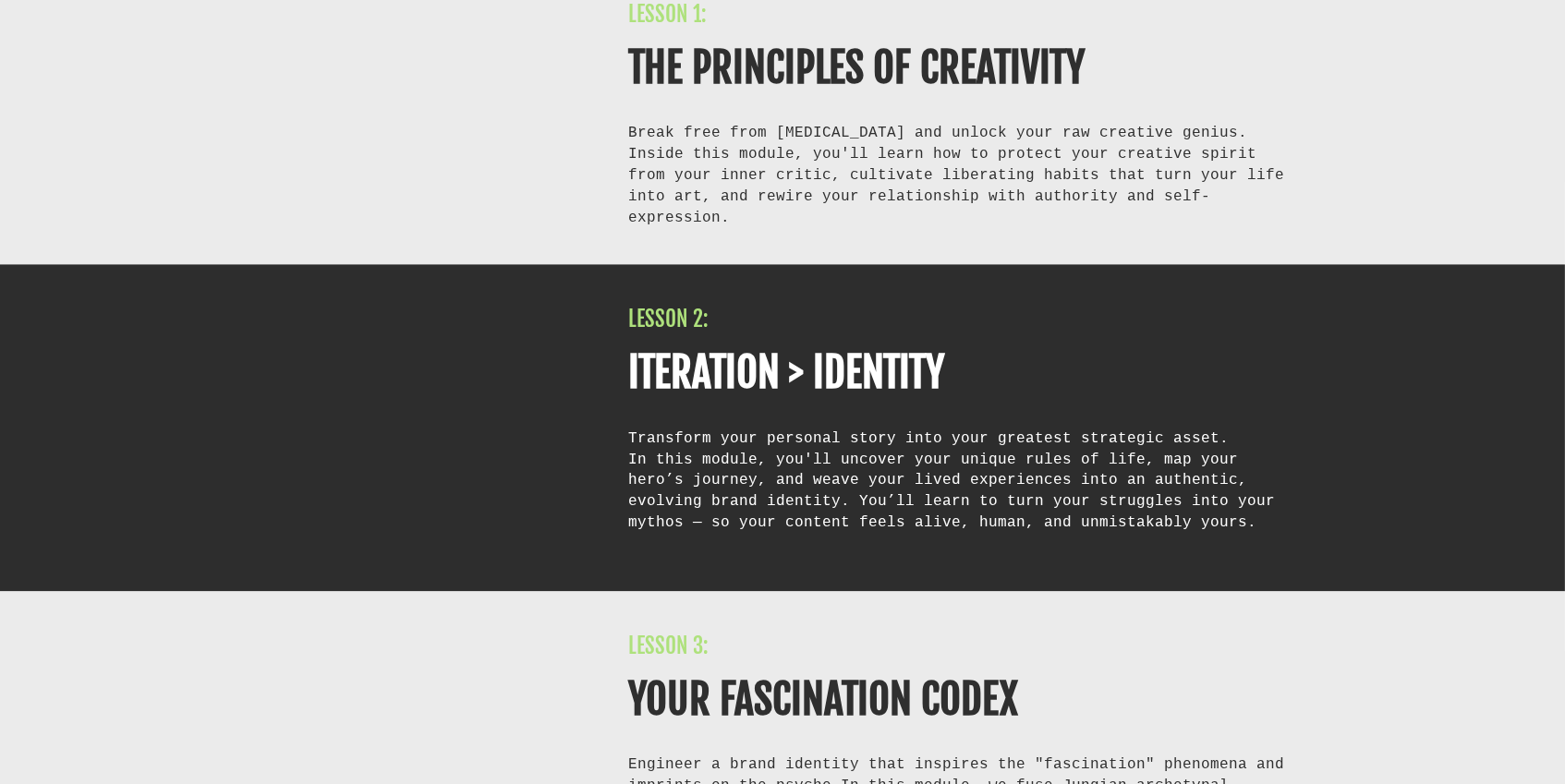 scroll, scrollTop: 7795, scrollLeft: 0, axis: vertical 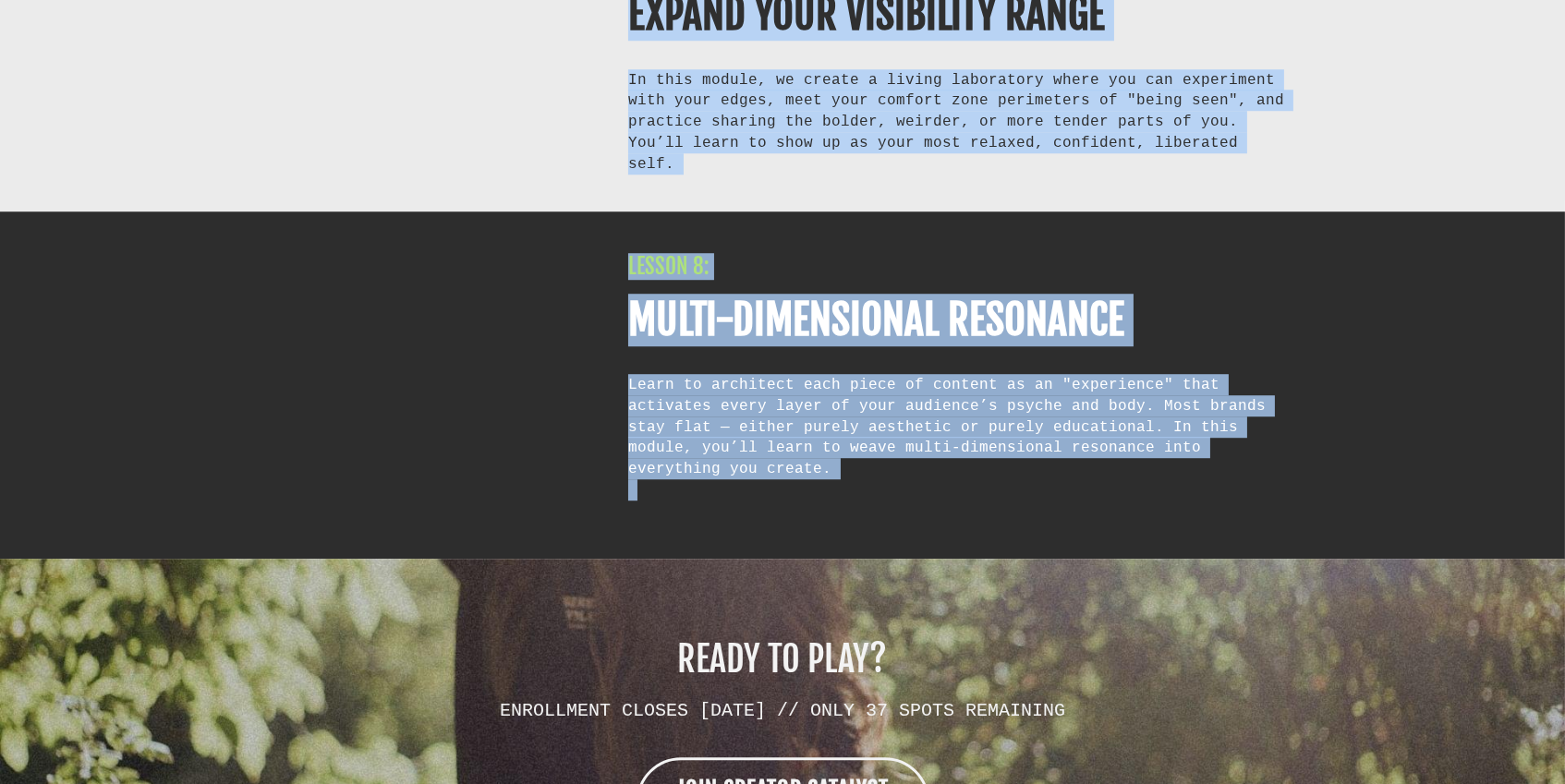 drag, startPoint x: 269, startPoint y: 134, endPoint x: 473, endPoint y: 642, distance: 547.43036 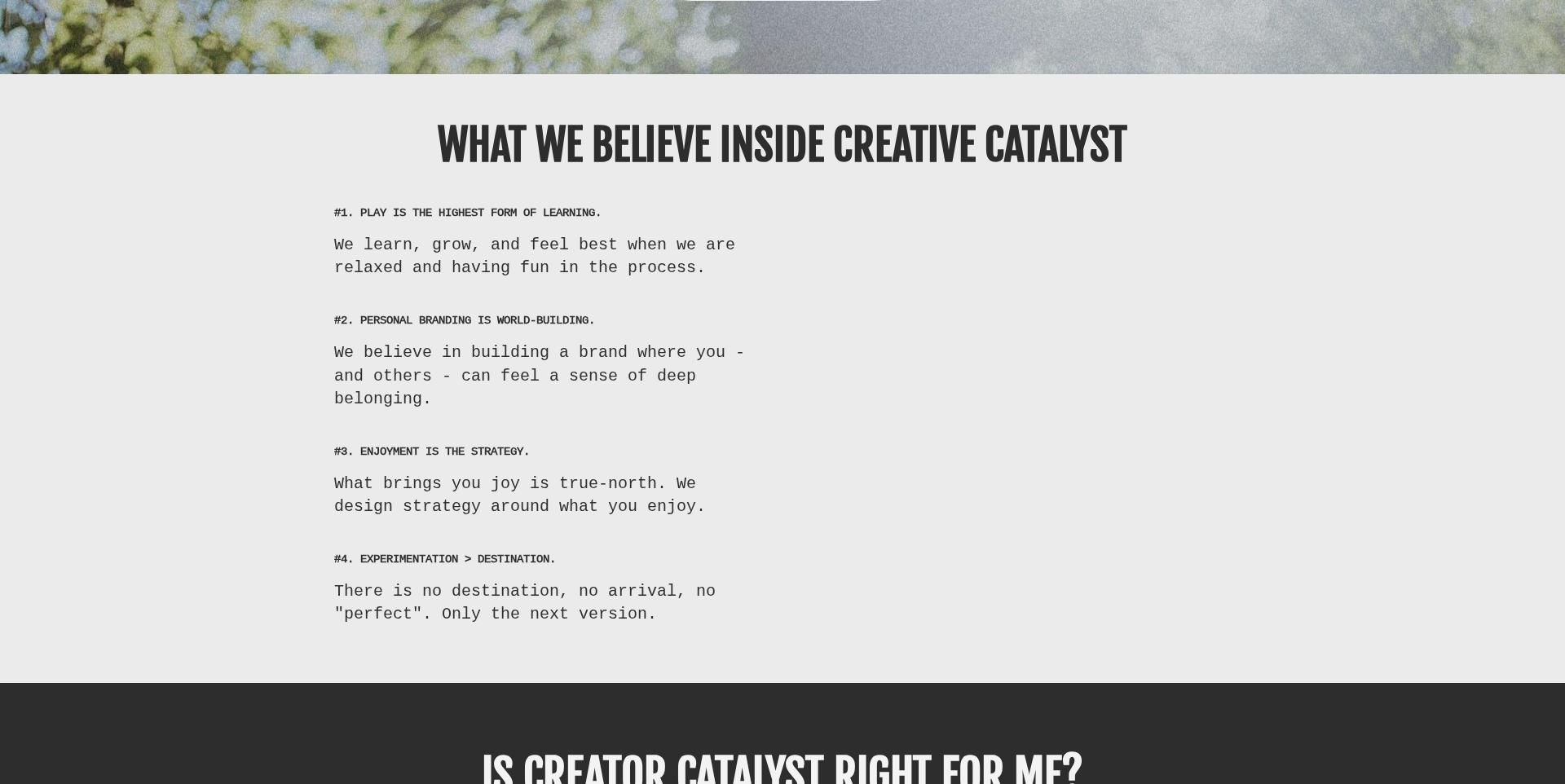 scroll, scrollTop: 9679, scrollLeft: 0, axis: vertical 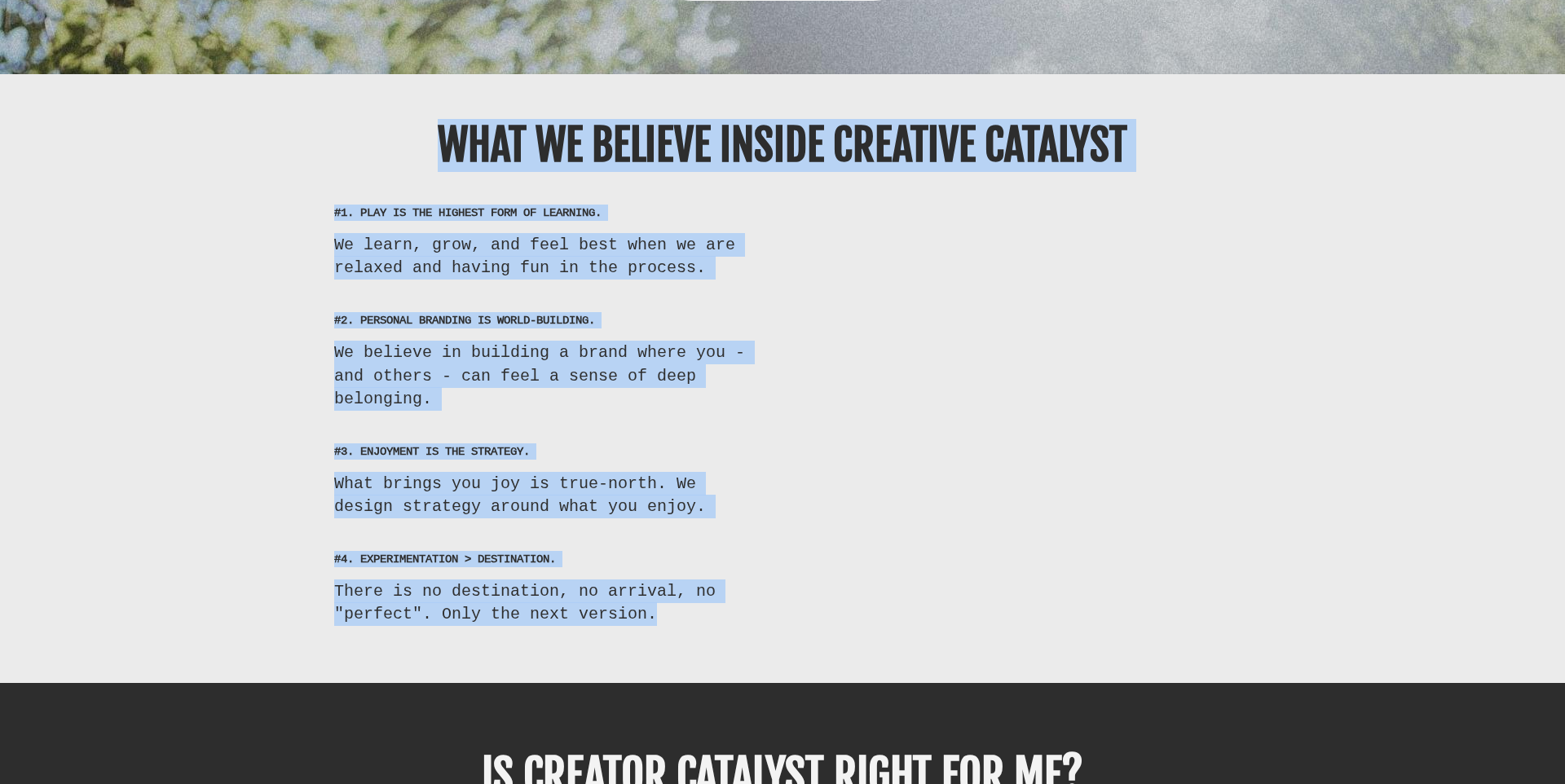 drag, startPoint x: 422, startPoint y: 215, endPoint x: 695, endPoint y: 689, distance: 546.9963 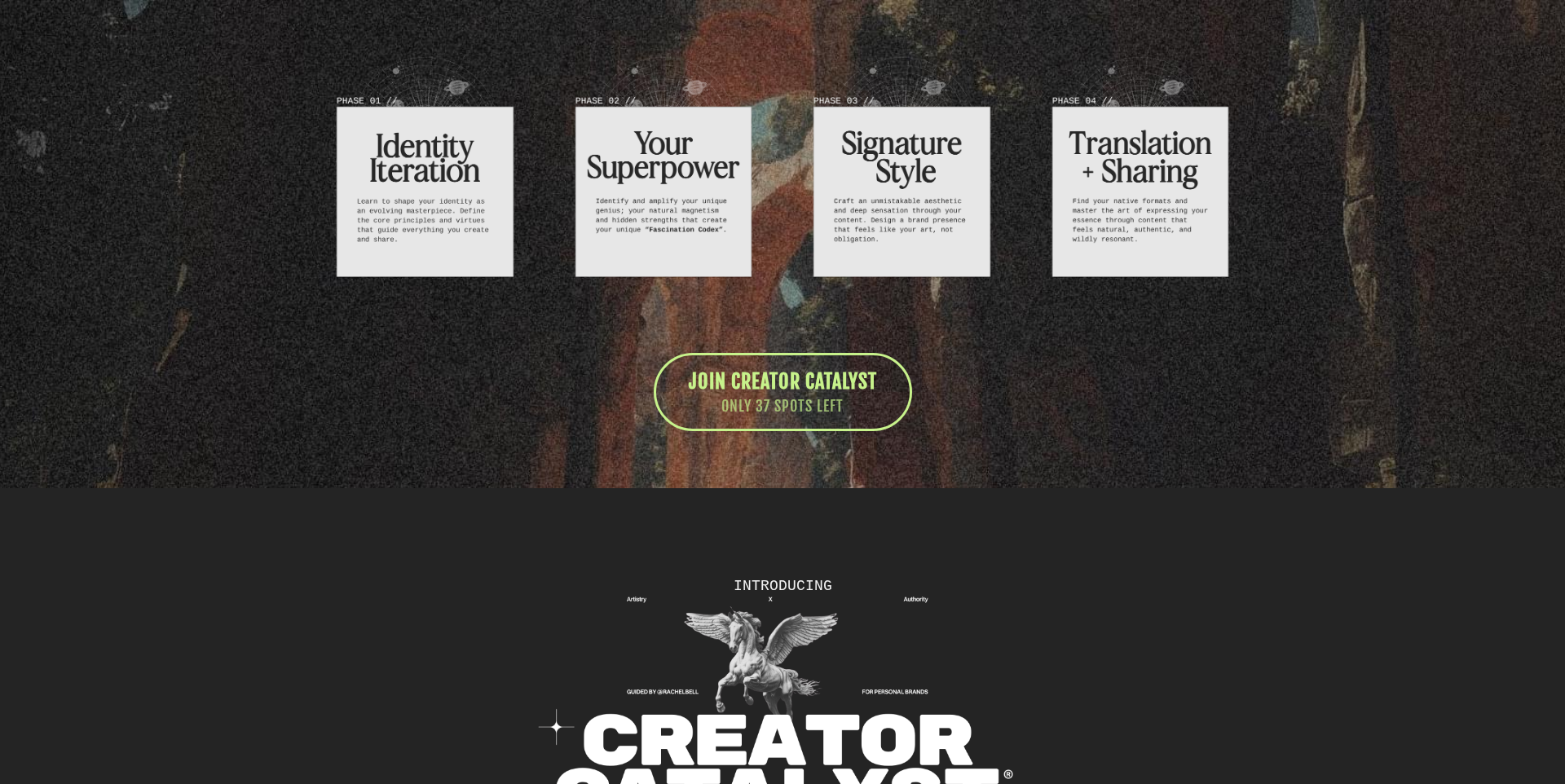 scroll, scrollTop: 5651, scrollLeft: 0, axis: vertical 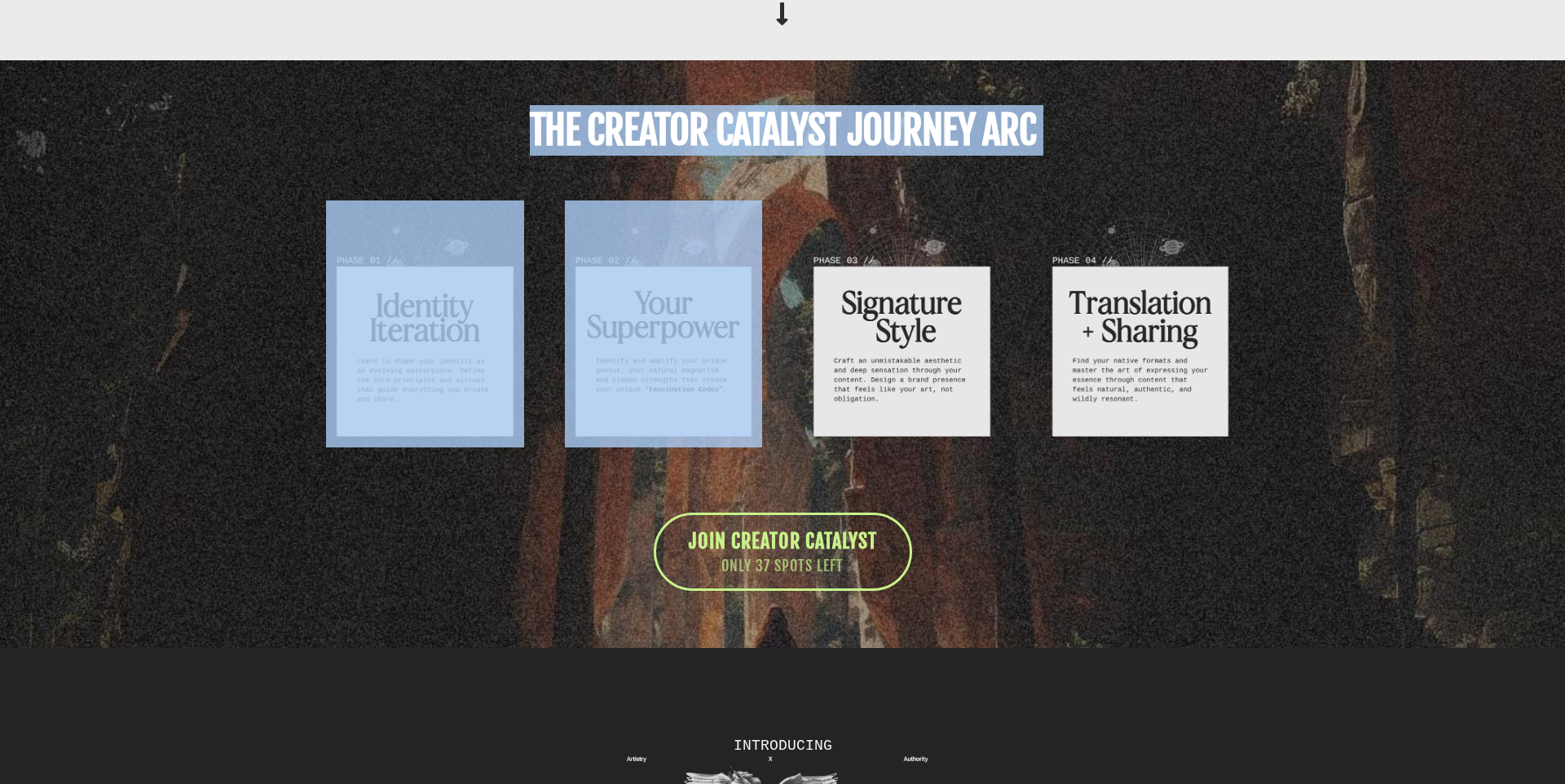 drag, startPoint x: 497, startPoint y: 258, endPoint x: 688, endPoint y: 465, distance: 281.656 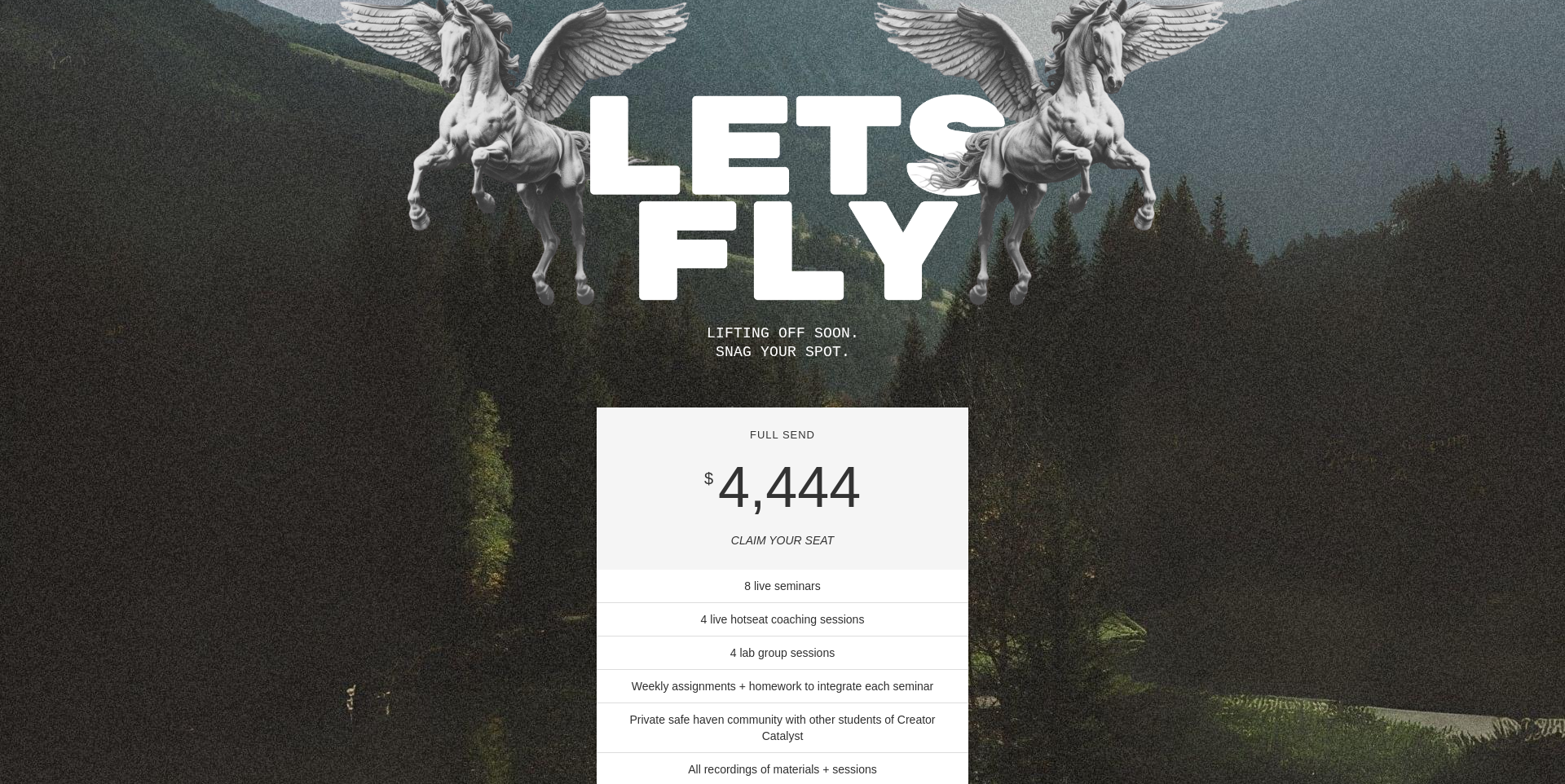 scroll, scrollTop: 11465, scrollLeft: 0, axis: vertical 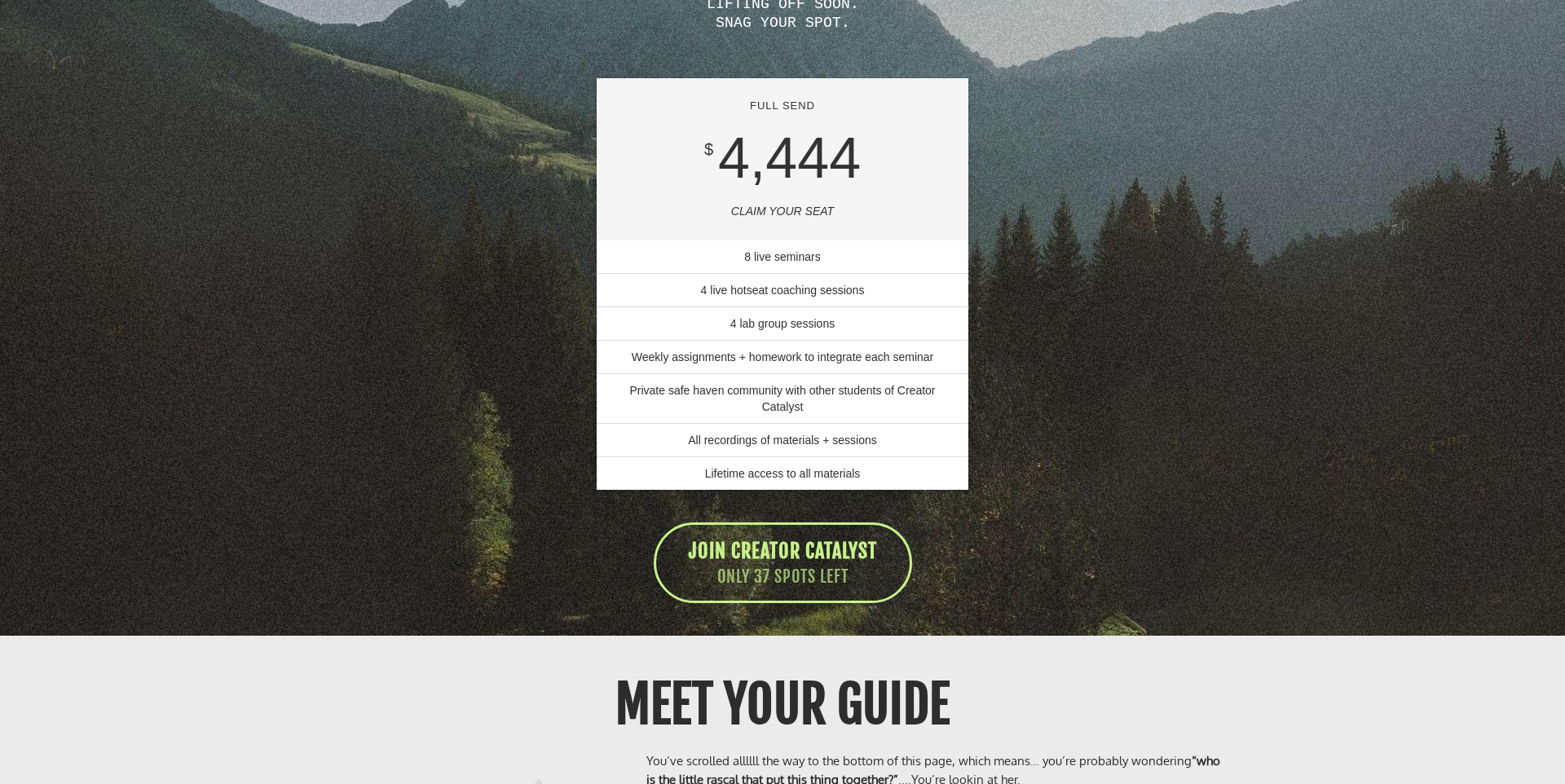 click on "Weekly assignments + homework to integrate each seminar" at bounding box center [782, 357] 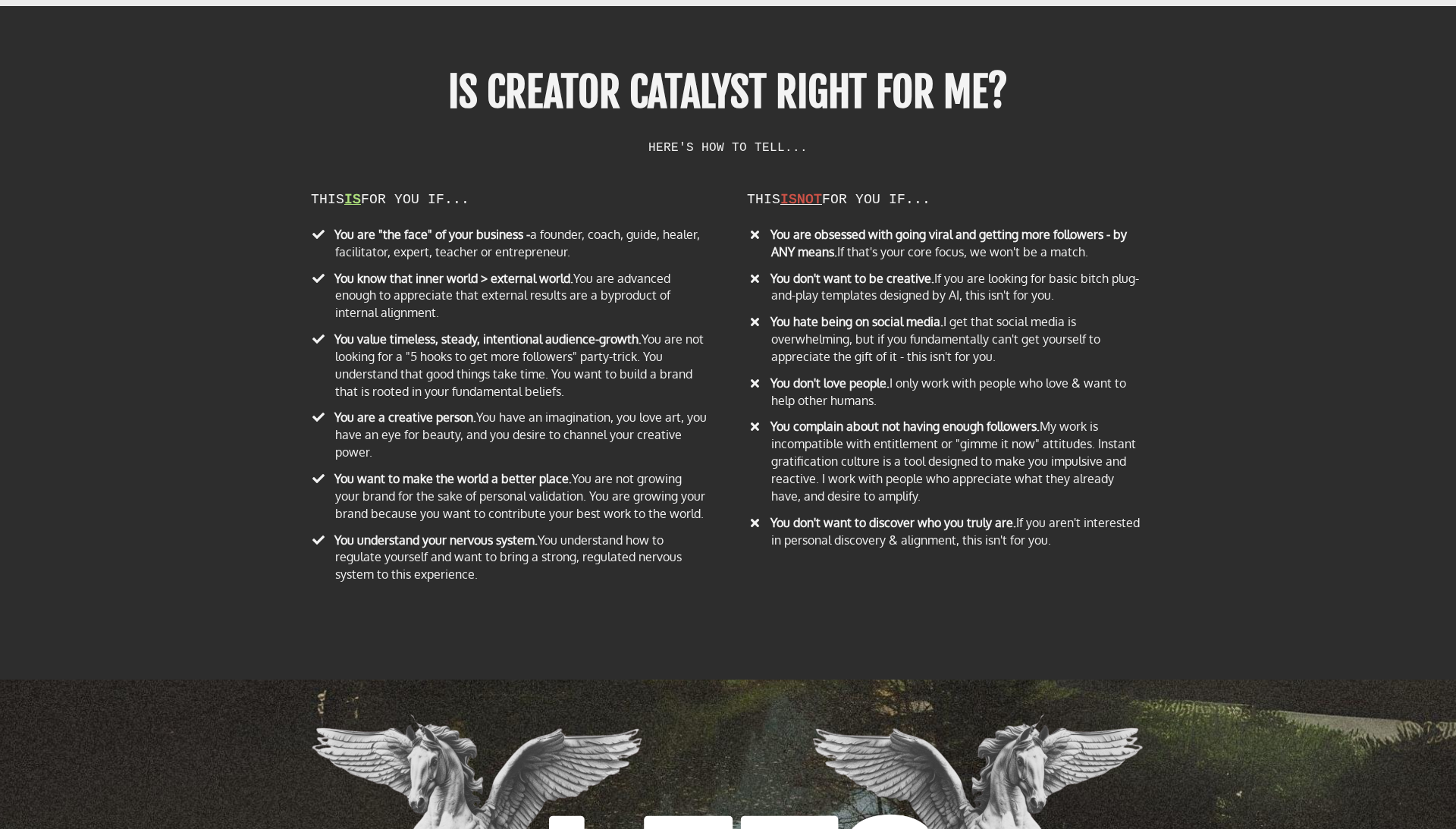 scroll, scrollTop: 9598, scrollLeft: 0, axis: vertical 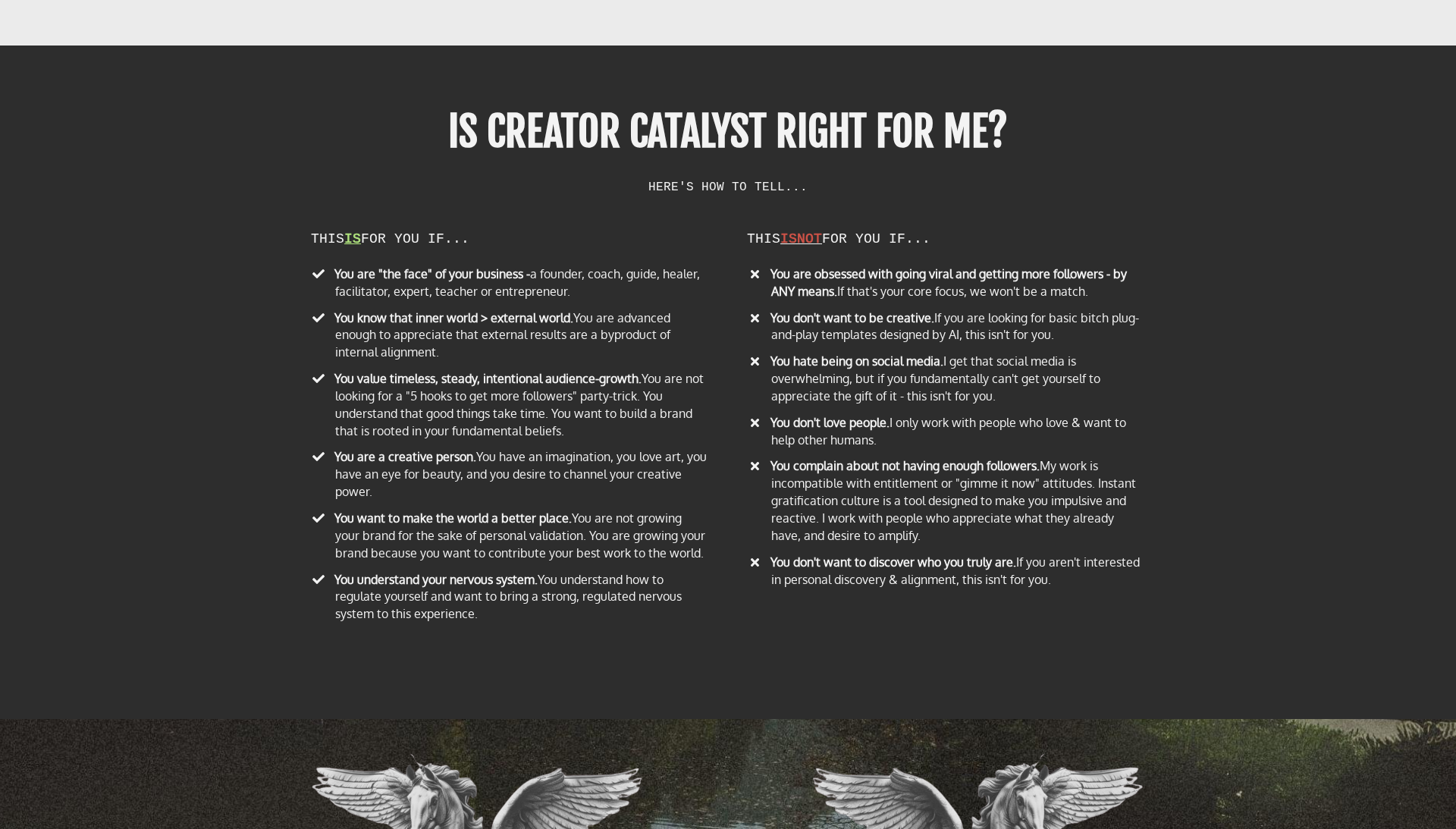 click on "​ You understand your nervous system.  You understand how to regulate yourself and want to bring a strong, regulated nervous system to this experience." at bounding box center [510, 599] 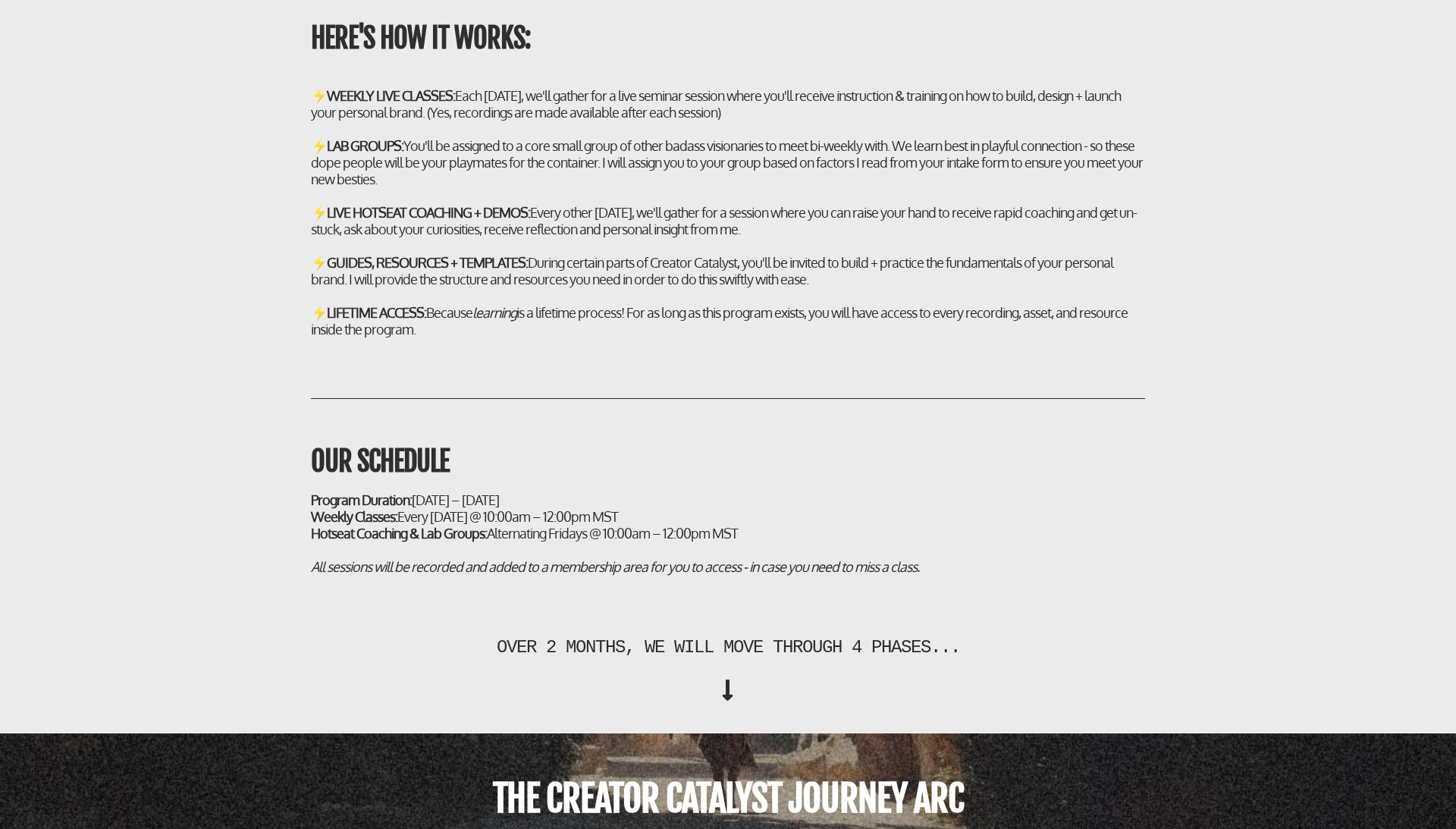 scroll, scrollTop: 4587, scrollLeft: 0, axis: vertical 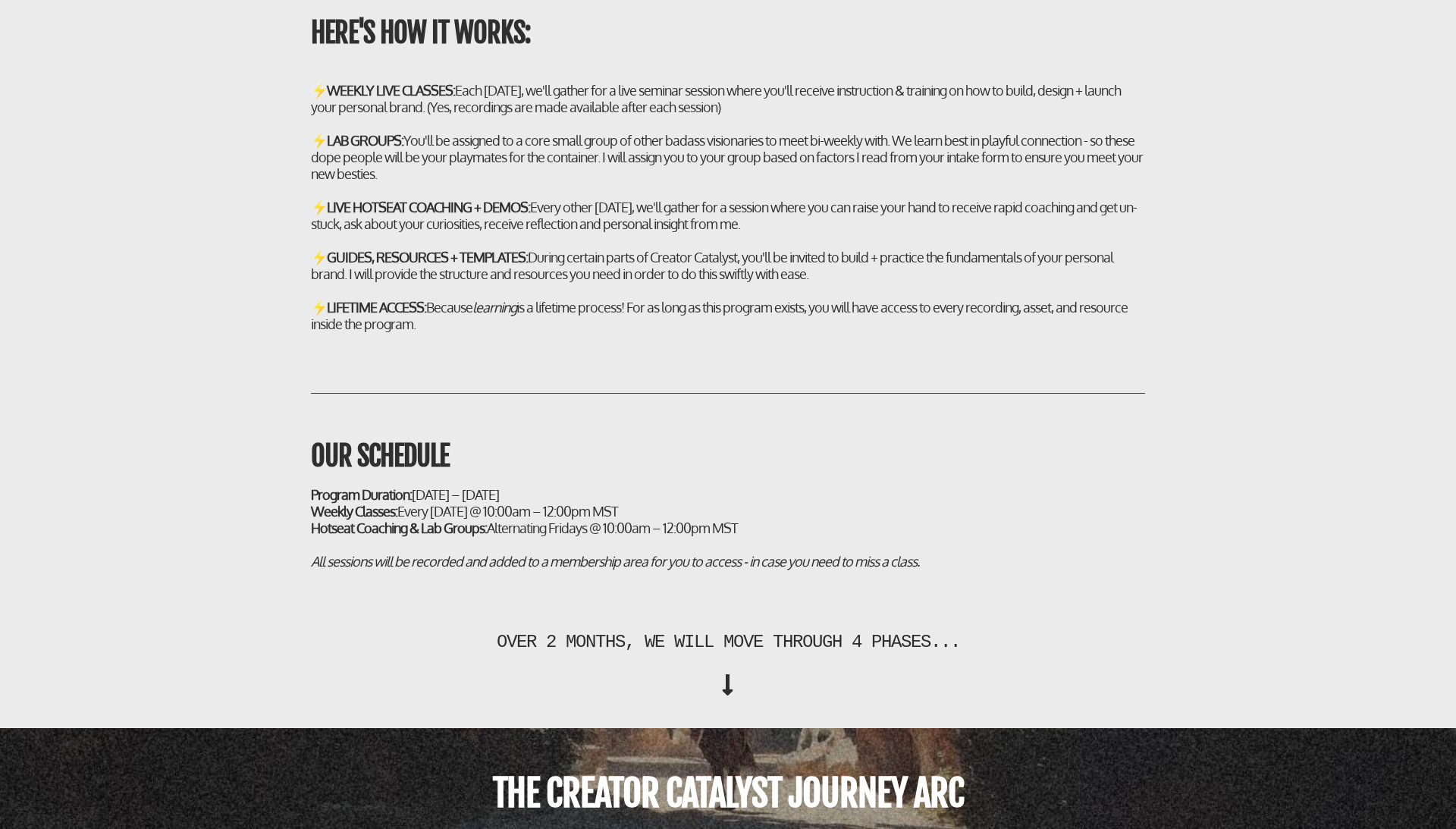 click on "HERE'S HOW IT WORKS:
⚡  WEEKLY LIVE CLASSES:  Each [DATE], we'll gather for a live seminar session where you'll receive instruction & training on how to build, design + launch your personal brand. (Yes, recordings are made available after each session)
⚡  LAB GROUPS:  You'll be assigned to a core small group of other badass visionaries to meet bi-weekly with. We learn best in playful connection - so these dope people will be your playmates for the container. I will assign you to your group based on factors I read from your intake form to ensure you meet your new besties.
⚡  LIVE HOTSEAT COACHING + DEMOS:  Every other [DATE], we'll gather for a session where you can raise your hand to receive rapid coaching and get un-stuck, ask about your curiosities, receive reflection and personal insight from me.
⚡  GUIDES, RESOURCES + TEMPLATES:
⚡  LIFETIME ACCESS:  Because  learning" at bounding box center (728, 338) 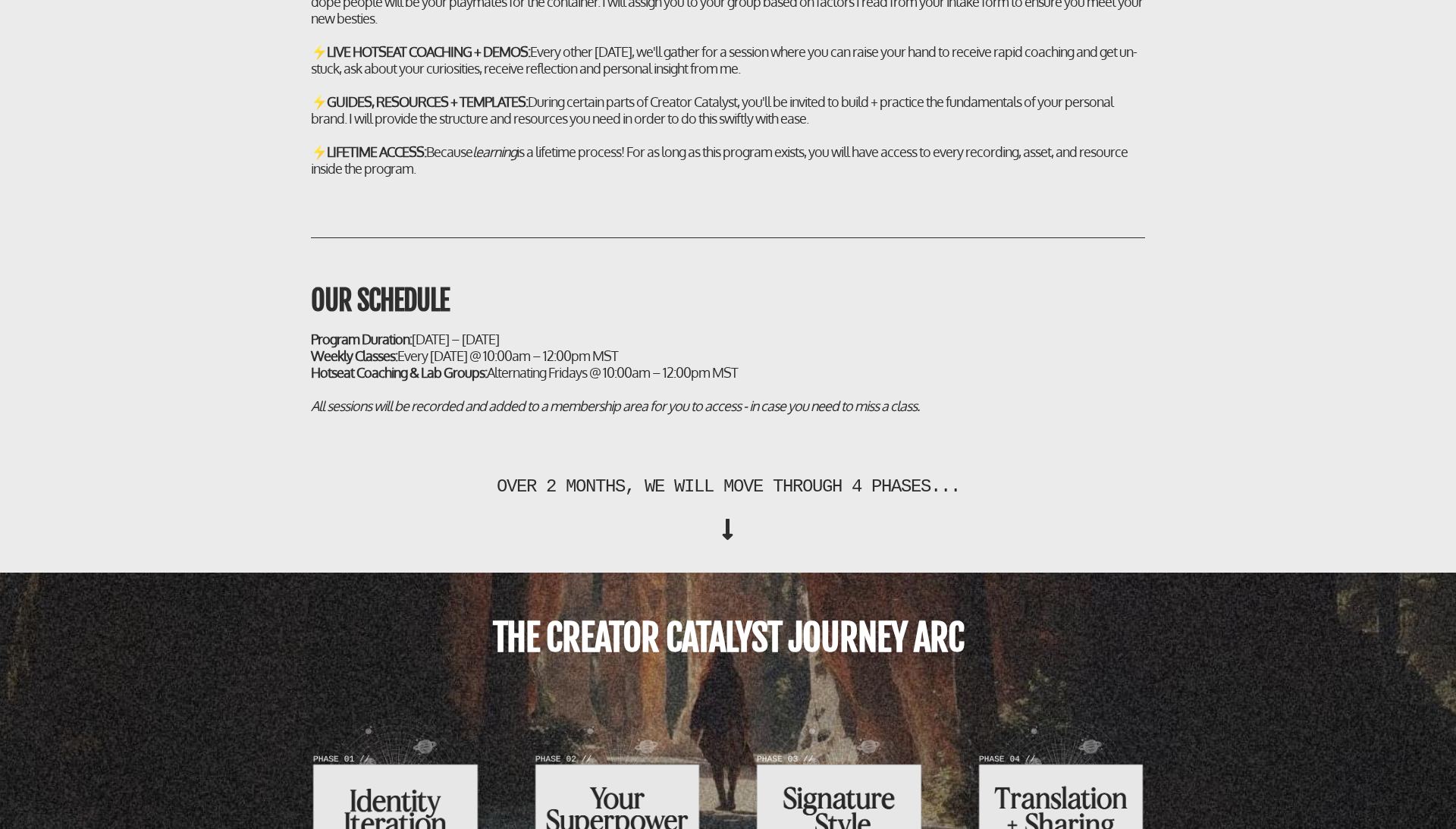 scroll, scrollTop: 4739, scrollLeft: 0, axis: vertical 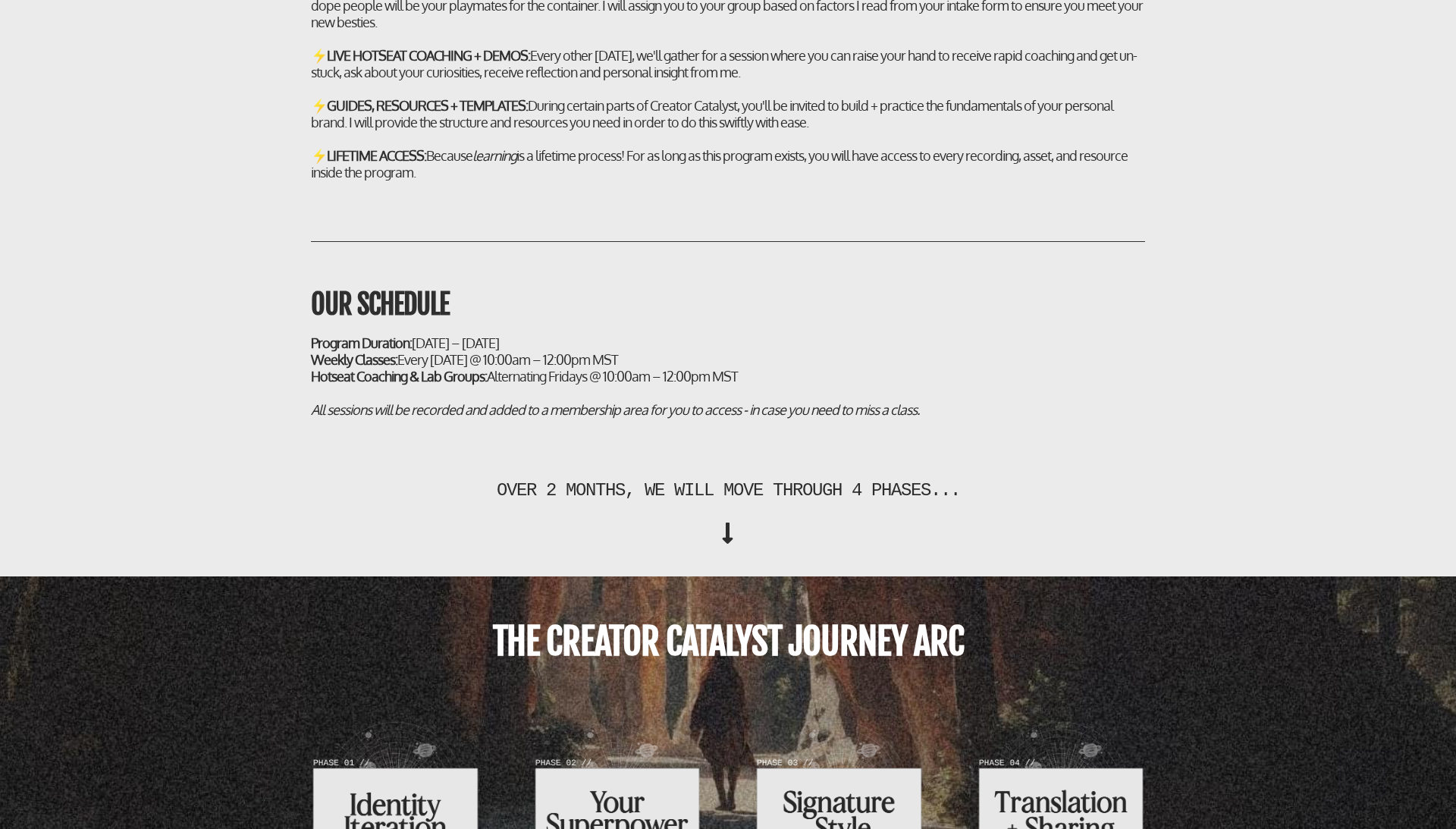 click on "Weekly Classes:  Every [DATE] @ 10:00am – 12:00pm MST" at bounding box center [728, 360] 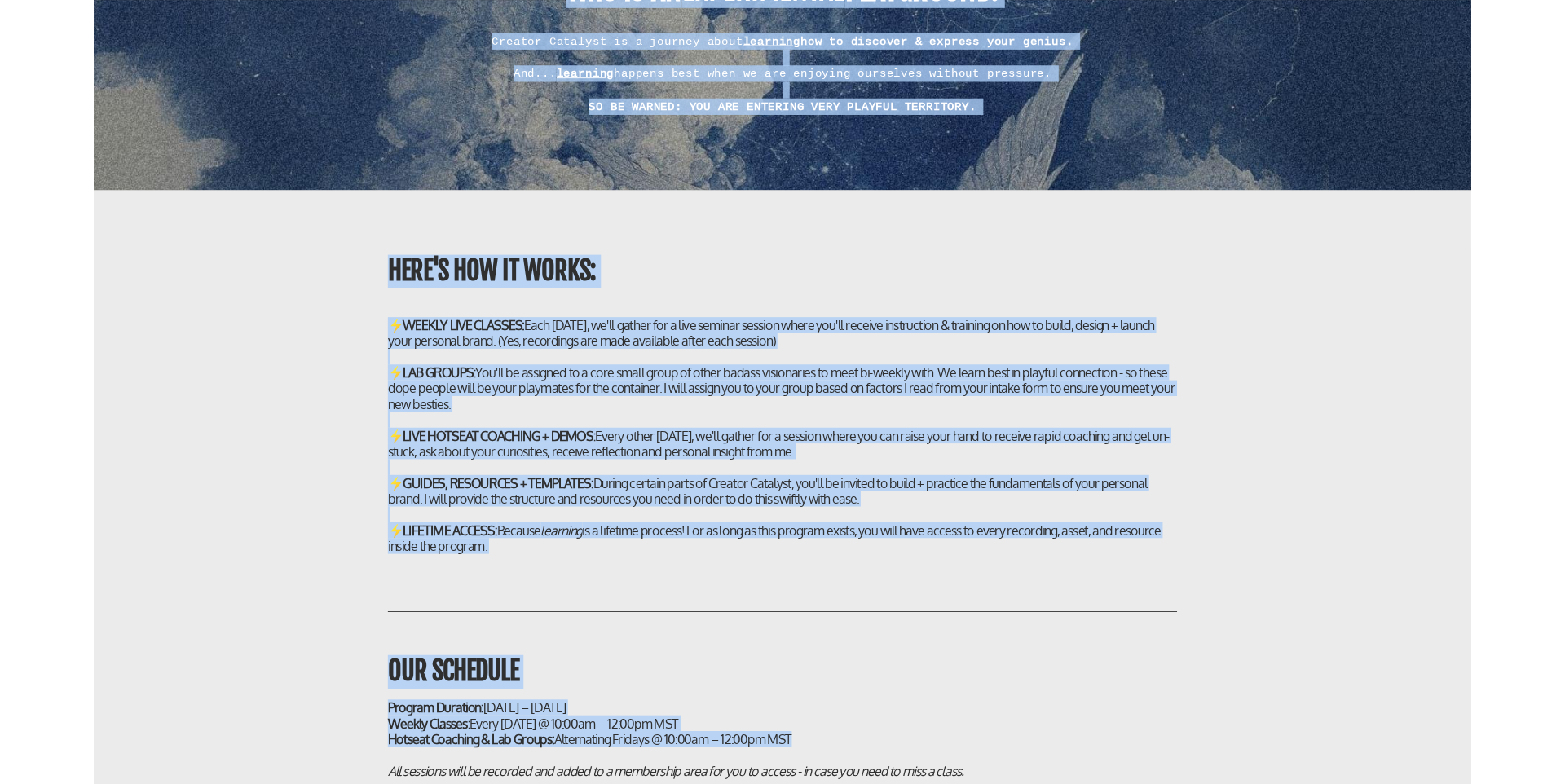 scroll, scrollTop: 4484, scrollLeft: 0, axis: vertical 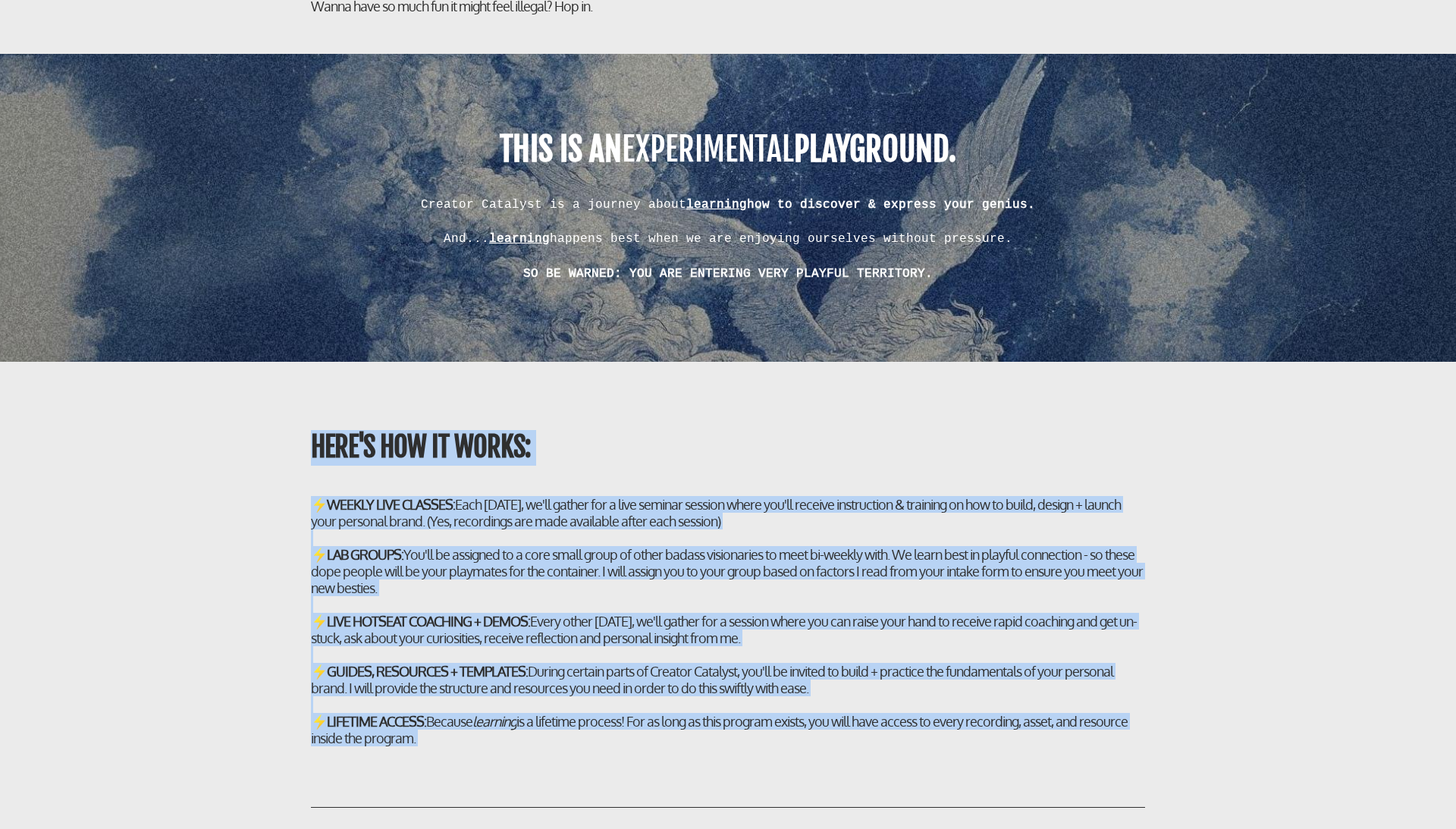 drag, startPoint x: 814, startPoint y: 493, endPoint x: 561, endPoint y: 475, distance: 253.63951 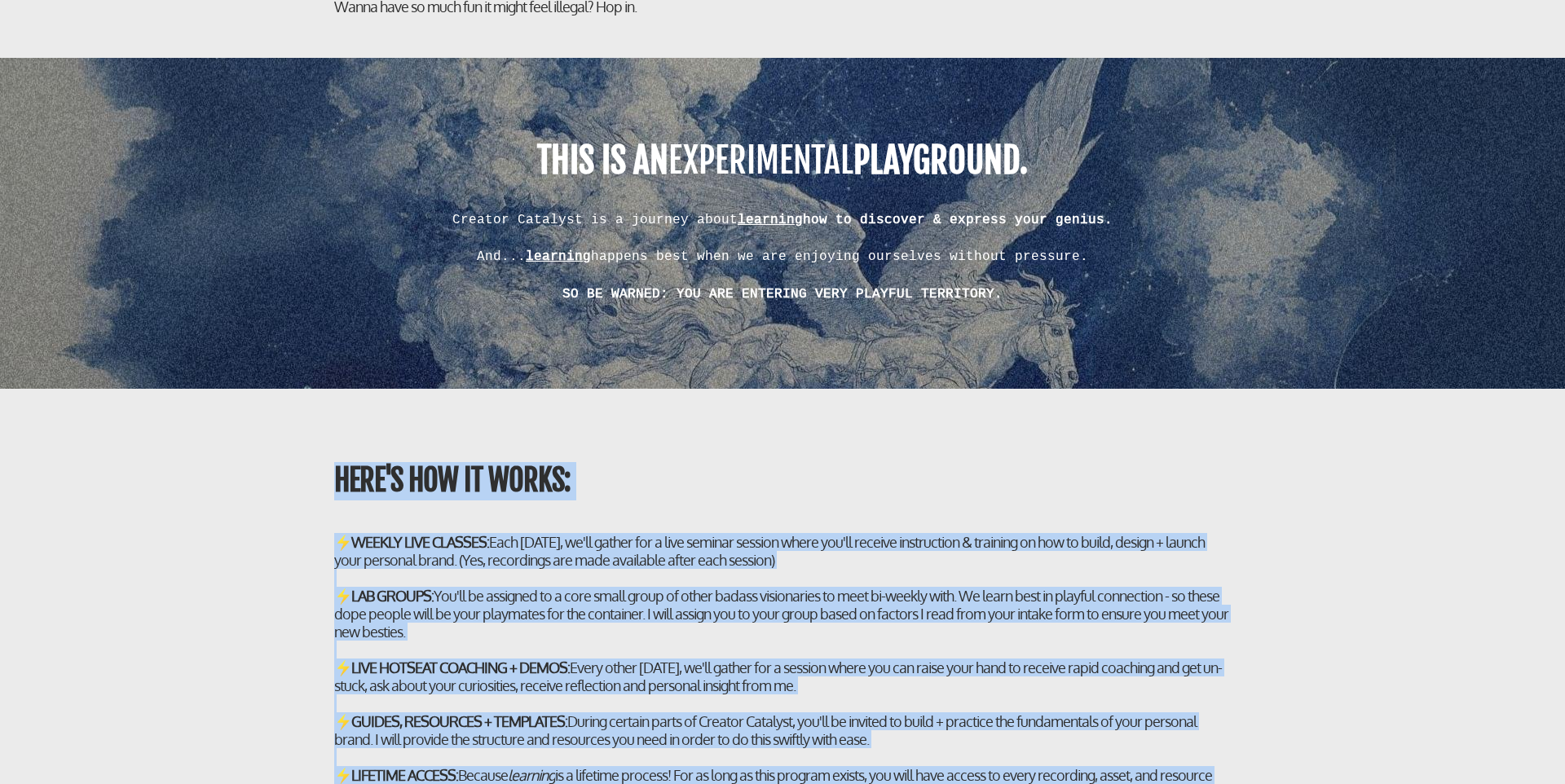 click on "HERE'S HOW IT WORKS:
⚡  WEEKLY LIVE CLASSES:  Each [DATE], we'll gather for a live seminar session where you'll receive instruction & training on how to build, design + launch your personal brand. (Yes, recordings are made available after each session)
⚡  LAB GROUPS:  You'll be assigned to a core small group of other badass visionaries to meet bi-weekly with. We learn best in playful connection - so these dope people will be your playmates for the container. I will assign you to your group based on factors I read from your intake form to ensure you meet your new besties.
⚡  LIVE HOTSEAT COACHING + DEMOS:  Every other [DATE], we'll gather for a session where you can raise your hand to receive rapid coaching and get un-stuck, ask about your curiosities, receive reflection and personal insight from me.
⚡  GUIDES, RESOURCES + TEMPLATES:
⚡  LIFETIME ACCESS:  Because  learning" at bounding box center (782, 611) 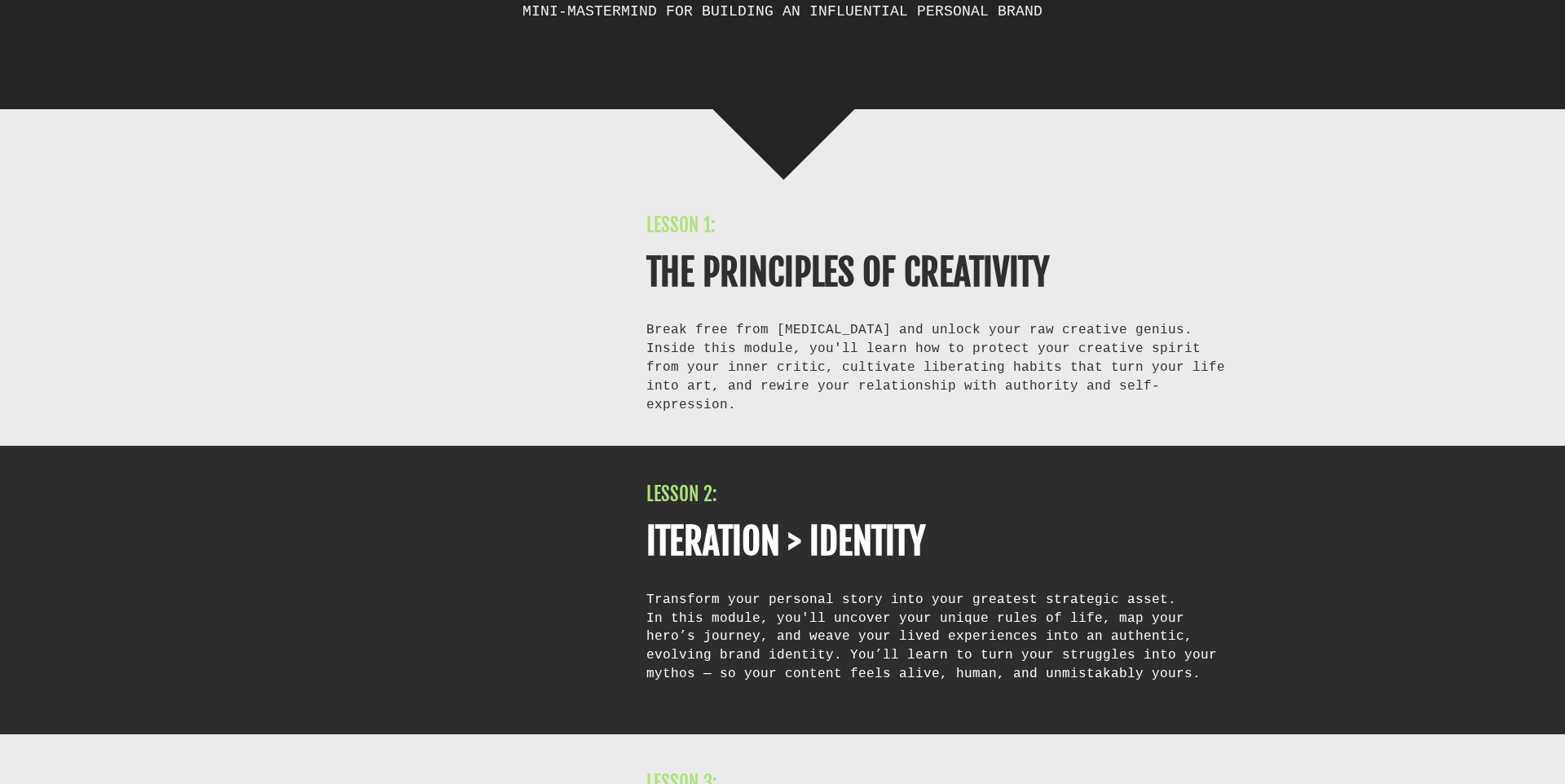 scroll, scrollTop: 6794, scrollLeft: 0, axis: vertical 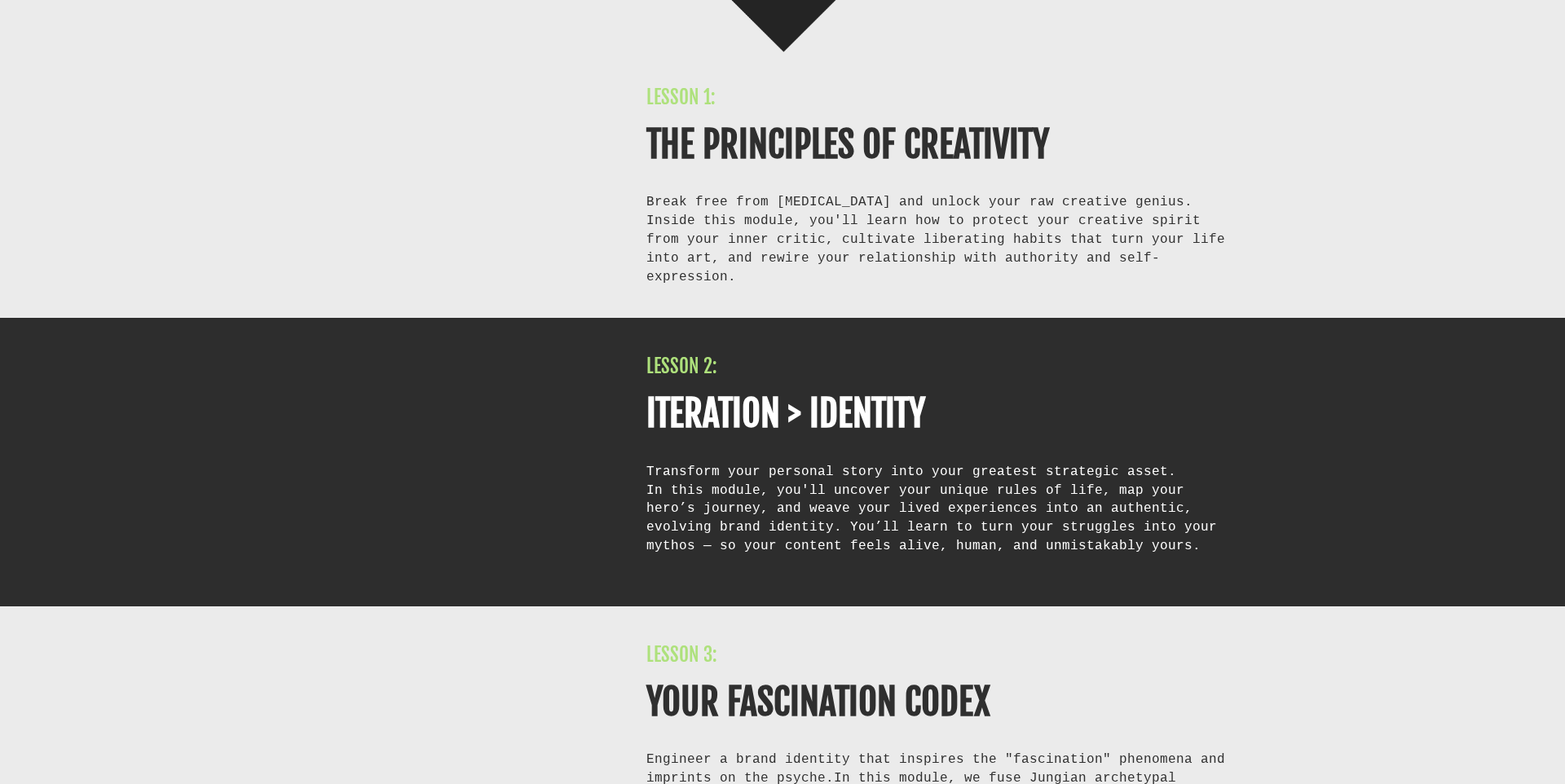 click on "LESSON 1:" at bounding box center (938, 97) 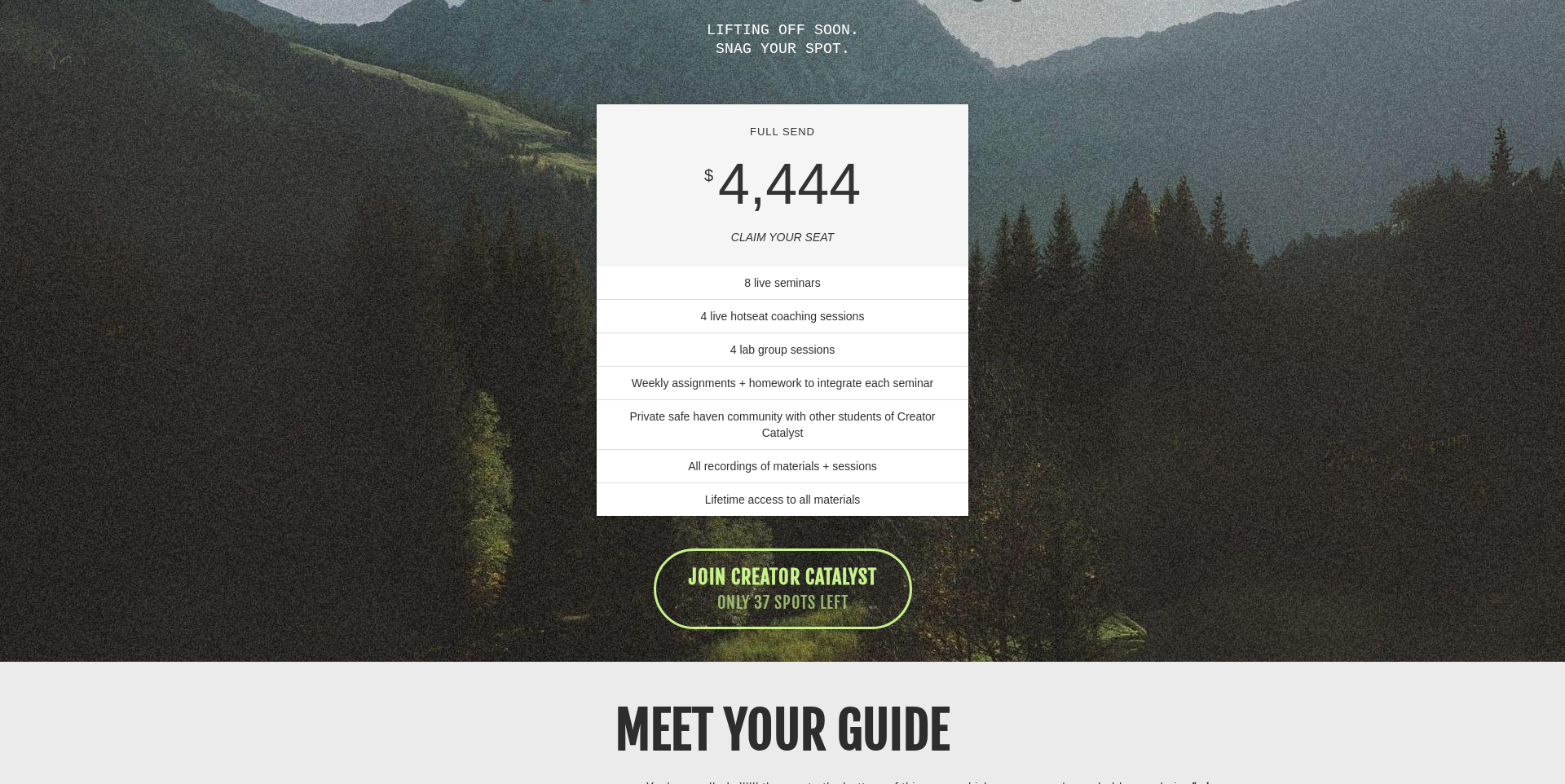scroll, scrollTop: 11443, scrollLeft: 0, axis: vertical 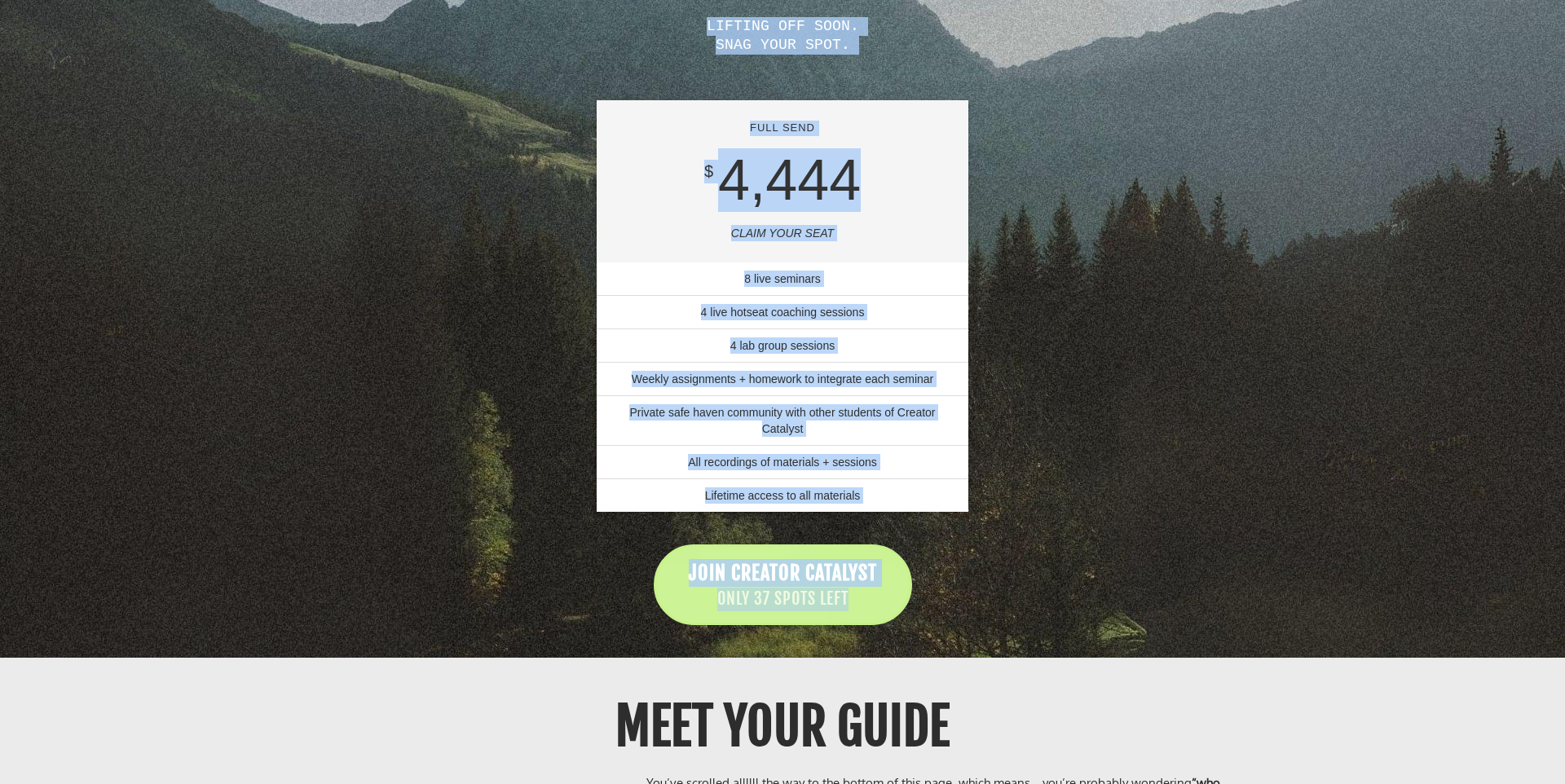 drag, startPoint x: 705, startPoint y: 112, endPoint x: 862, endPoint y: 684, distance: 593.1551 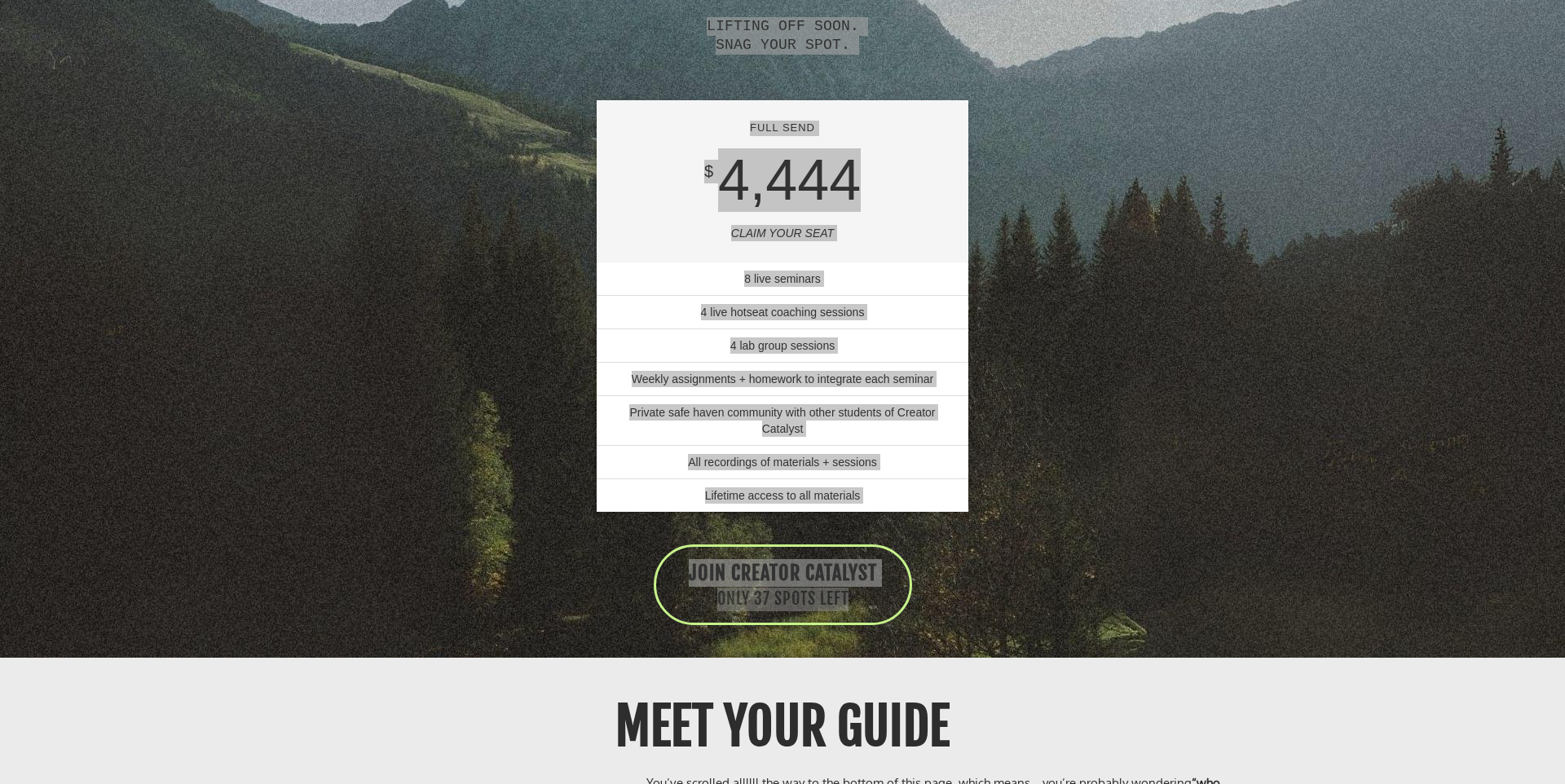 click on "LIFTING OFF SOON. SNAG YOUR SPOT.
FULL SEND
$
4,444
CLAIM YOUR SEAT
8 live seminars
4 live hotseat coaching sessions
4 lab group sessions
Weekly assignments + homework to integrate each seminar
Private safe haven community with other students of Creator Catalyst
All recordings of materials + sessions
Lifetime access to all materials
JOIN CREATOR CATALYST
ONLY 37 SPOTS LEFT" at bounding box center [782, 150] 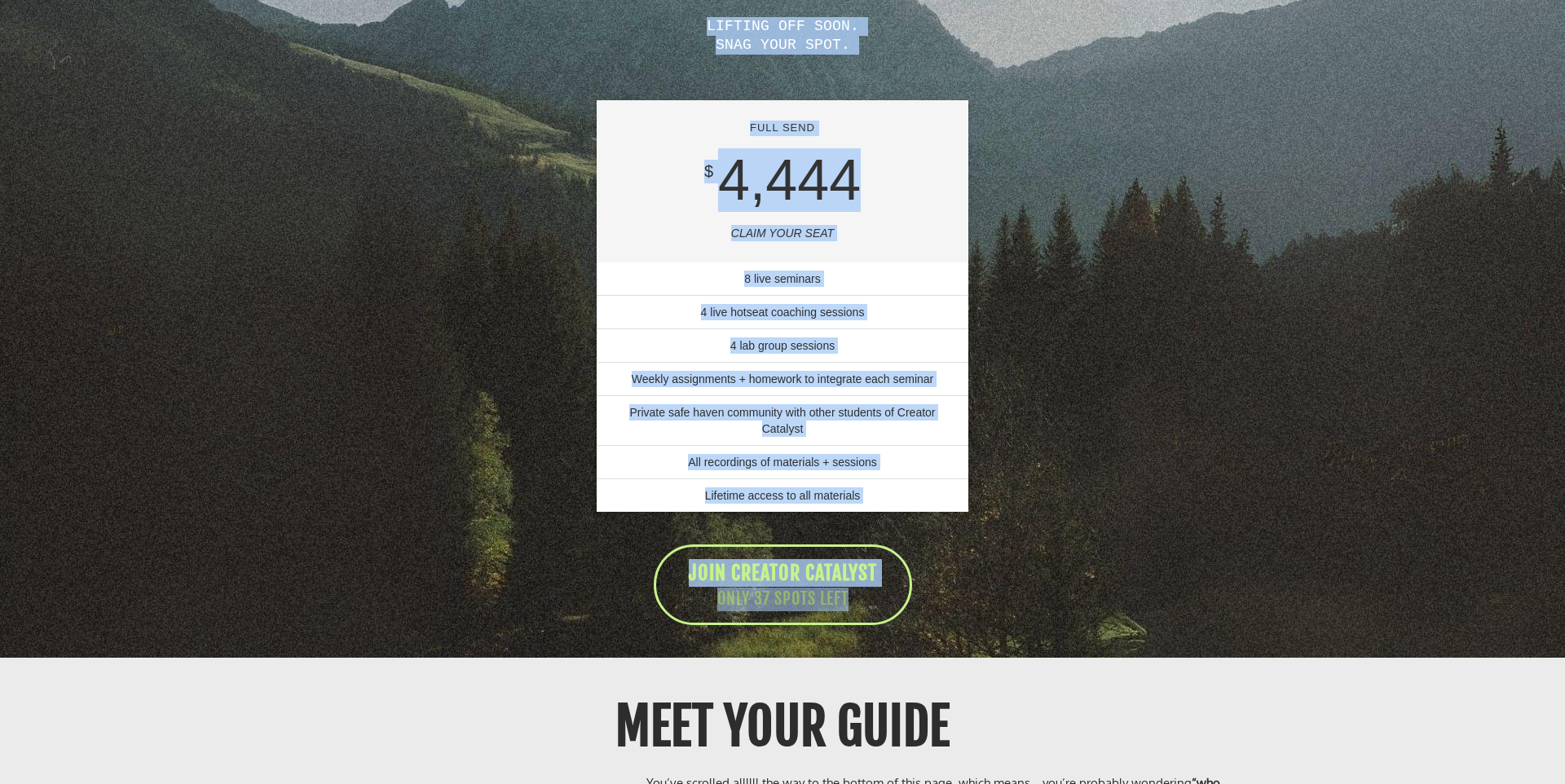click on "$
4,444" at bounding box center (782, 180) 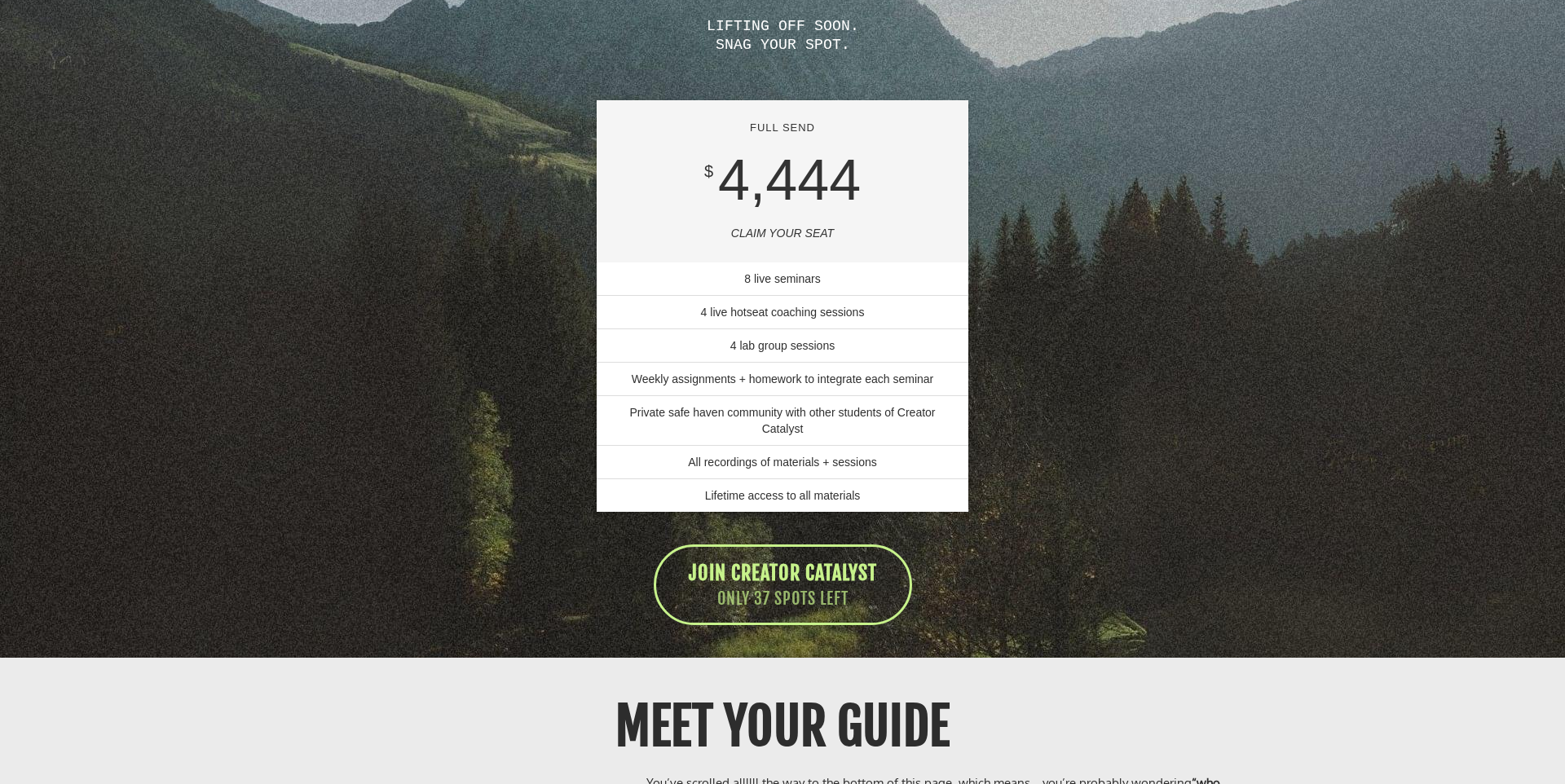 click on "LIFTING OFF SOON. SNAG YOUR SPOT.
FULL SEND
$
4,444
CLAIM YOUR SEAT
8 live seminars
4 live hotseat coaching sessions
4 lab group sessions
Weekly assignments + homework to integrate each seminar
Private safe haven community with other students of Creator Catalyst
All recordings of materials + sessions
Lifetime access to all materials
JOIN CREATOR CATALYST
ONLY 37 SPOTS LEFT" at bounding box center (782, 150) 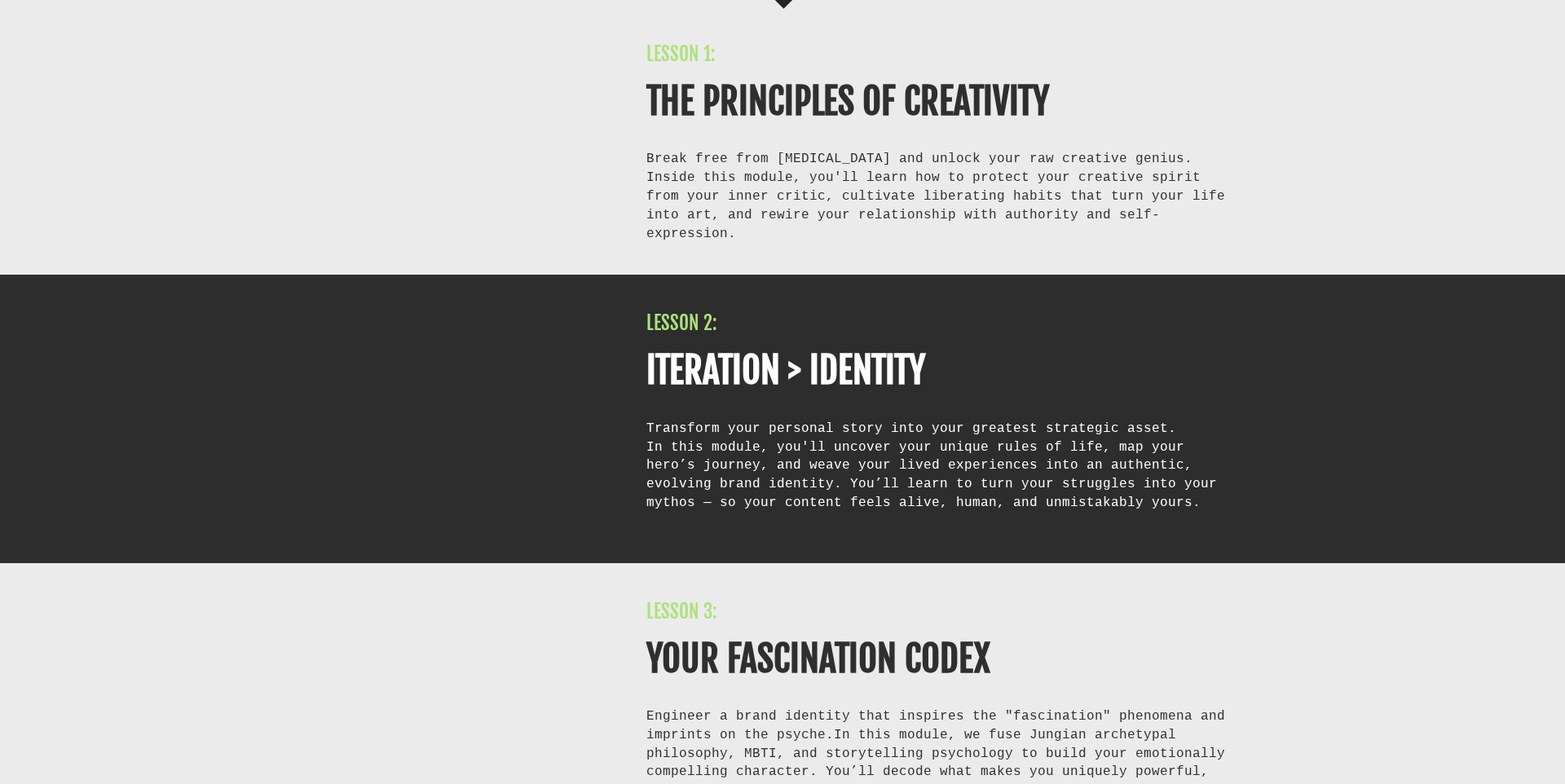 scroll, scrollTop: 6815, scrollLeft: 0, axis: vertical 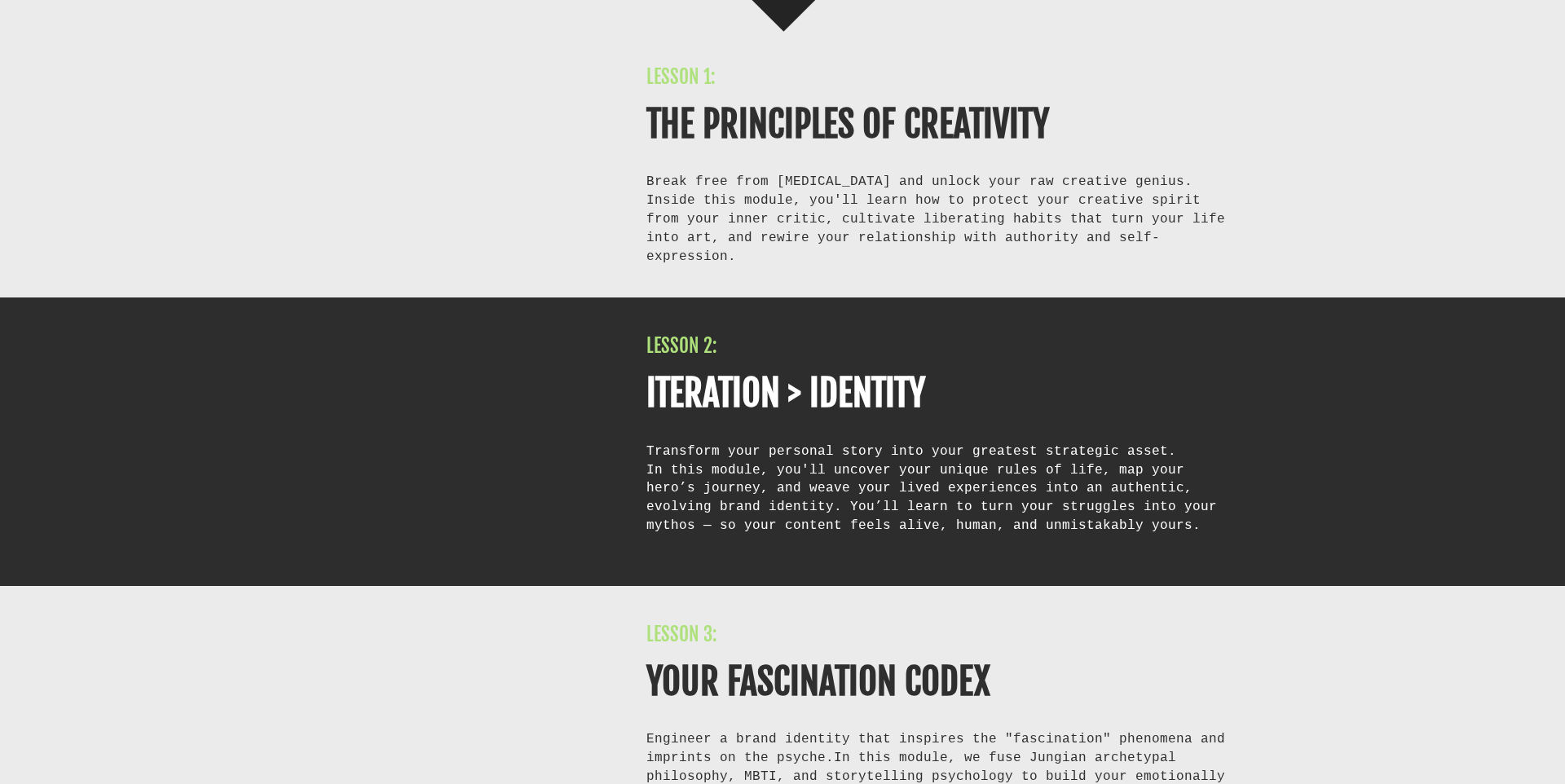 click on "LESSON 1:
THE PRINCIPLES OF CREATIVITY
Break free from [MEDICAL_DATA] and unlock your raw creative genius.
Inside this module, you'll learn how to protect your creative spirit from your inner critic, cultivate liberating habits that turn your life into art, and rewire your relationship with authority and self-expression." at bounding box center [782, 156] 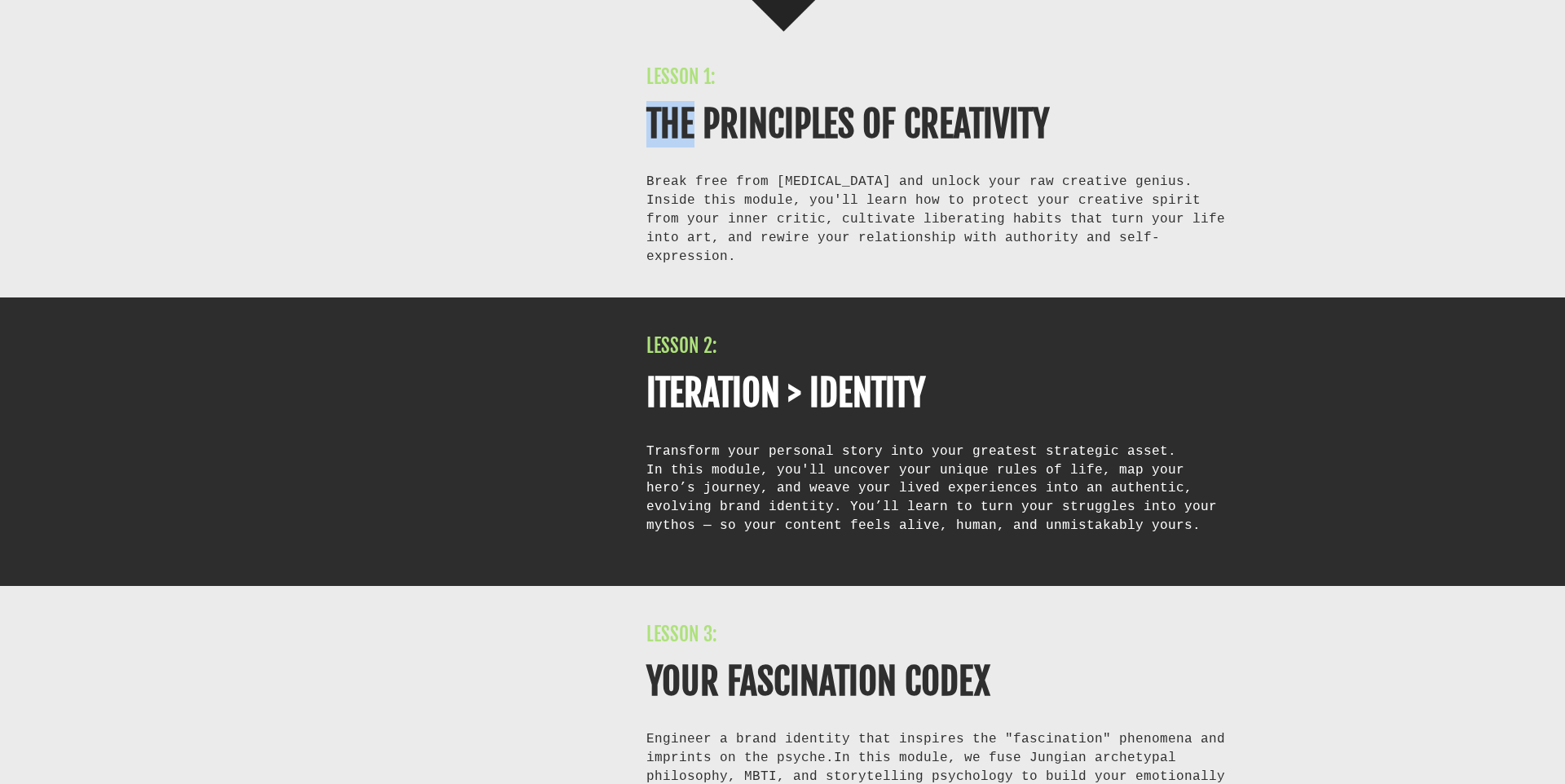 click on "LESSON 1:
THE PRINCIPLES OF CREATIVITY
Break free from [MEDICAL_DATA] and unlock your raw creative genius.
Inside this module, you'll learn how to protect your creative spirit from your inner critic, cultivate liberating habits that turn your life into art, and rewire your relationship with authority and self-expression." at bounding box center [782, 156] 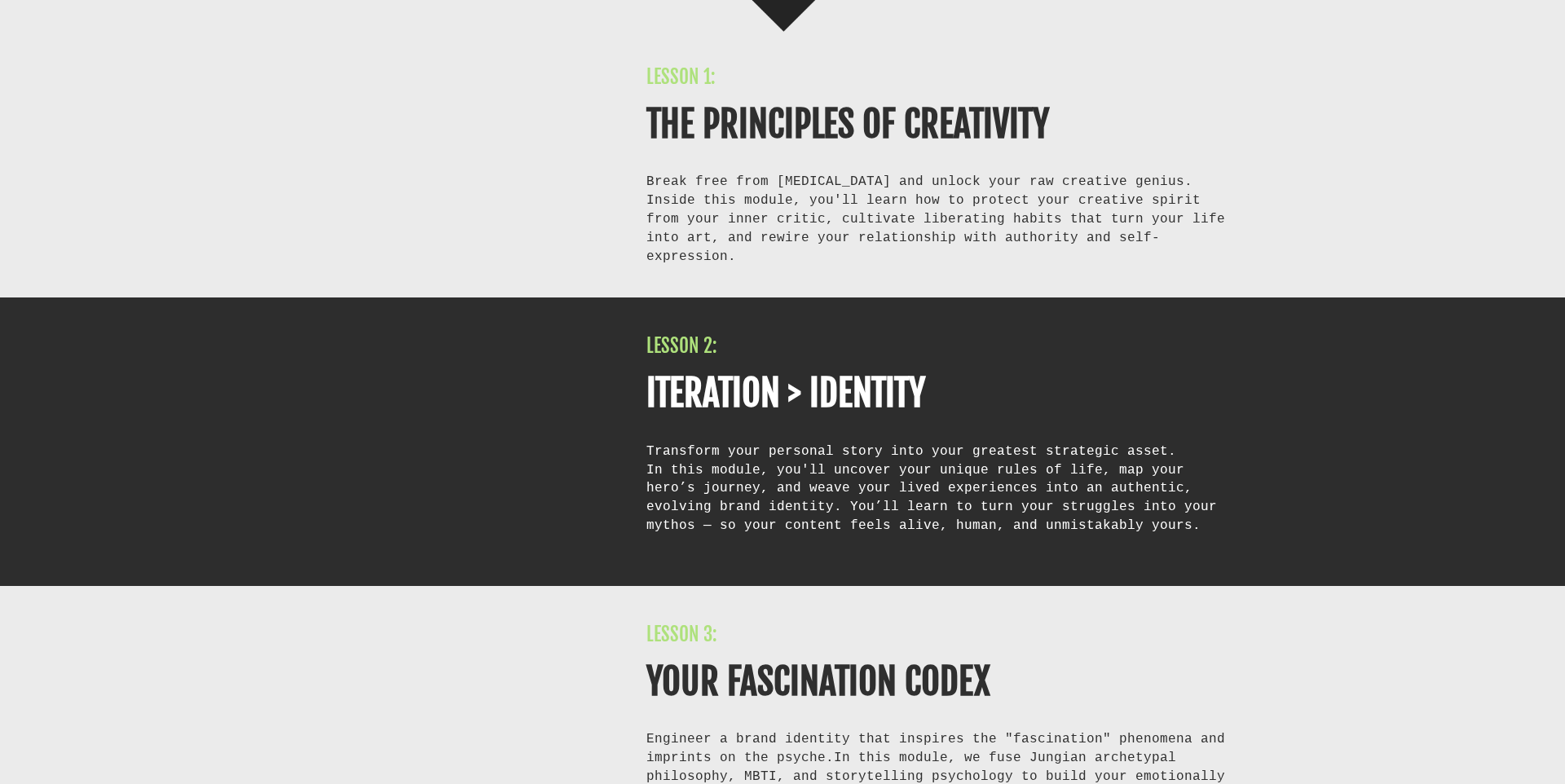 click on "LESSON 1:
THE PRINCIPLES OF CREATIVITY
Break free from [MEDICAL_DATA] and unlock your raw creative genius.
Inside this module, you'll learn how to protect your creative spirit from your inner critic, cultivate liberating habits that turn your life into art, and rewire your relationship with authority and self-expression." at bounding box center (782, 130) 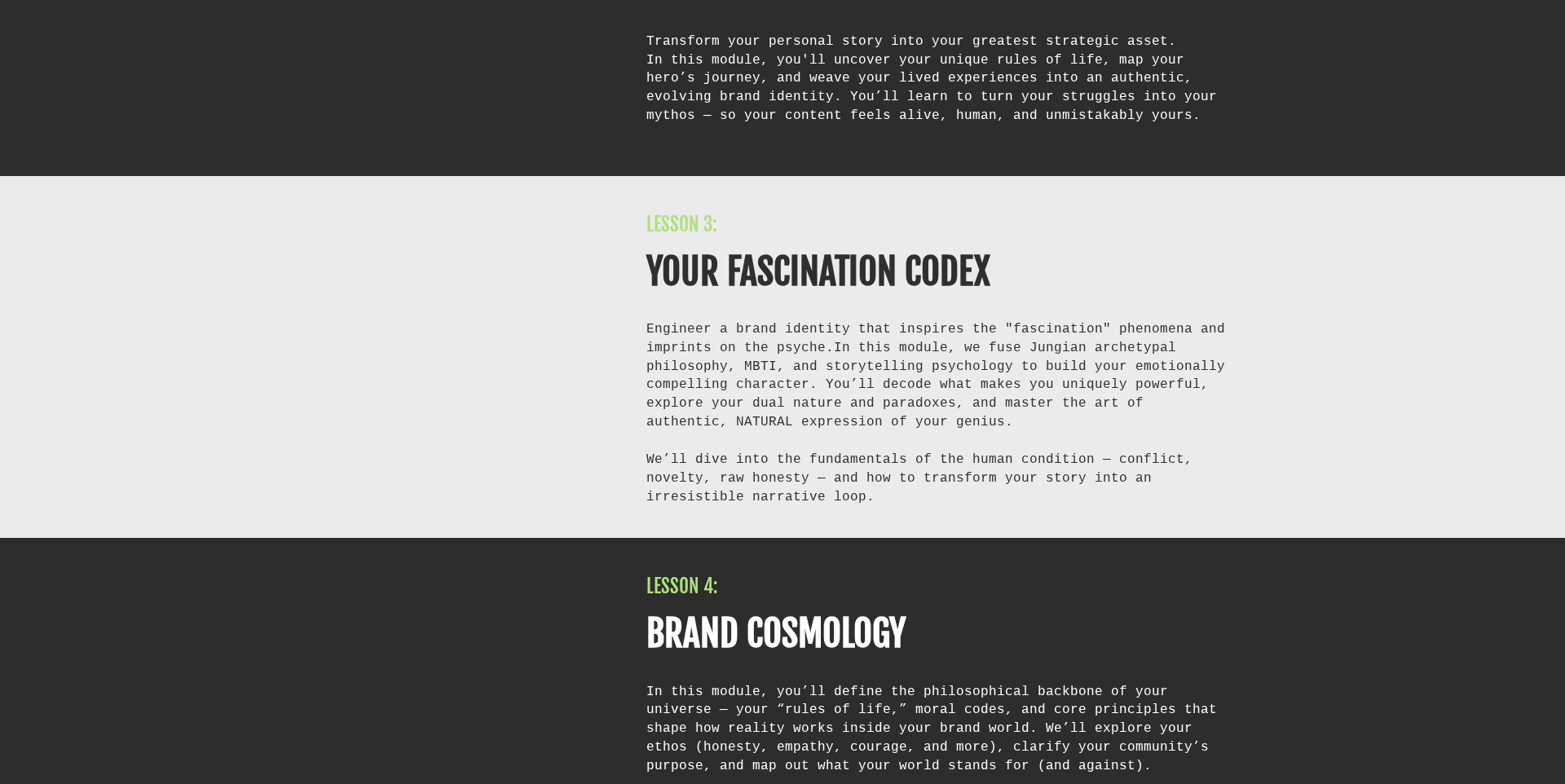 scroll, scrollTop: 7225, scrollLeft: 0, axis: vertical 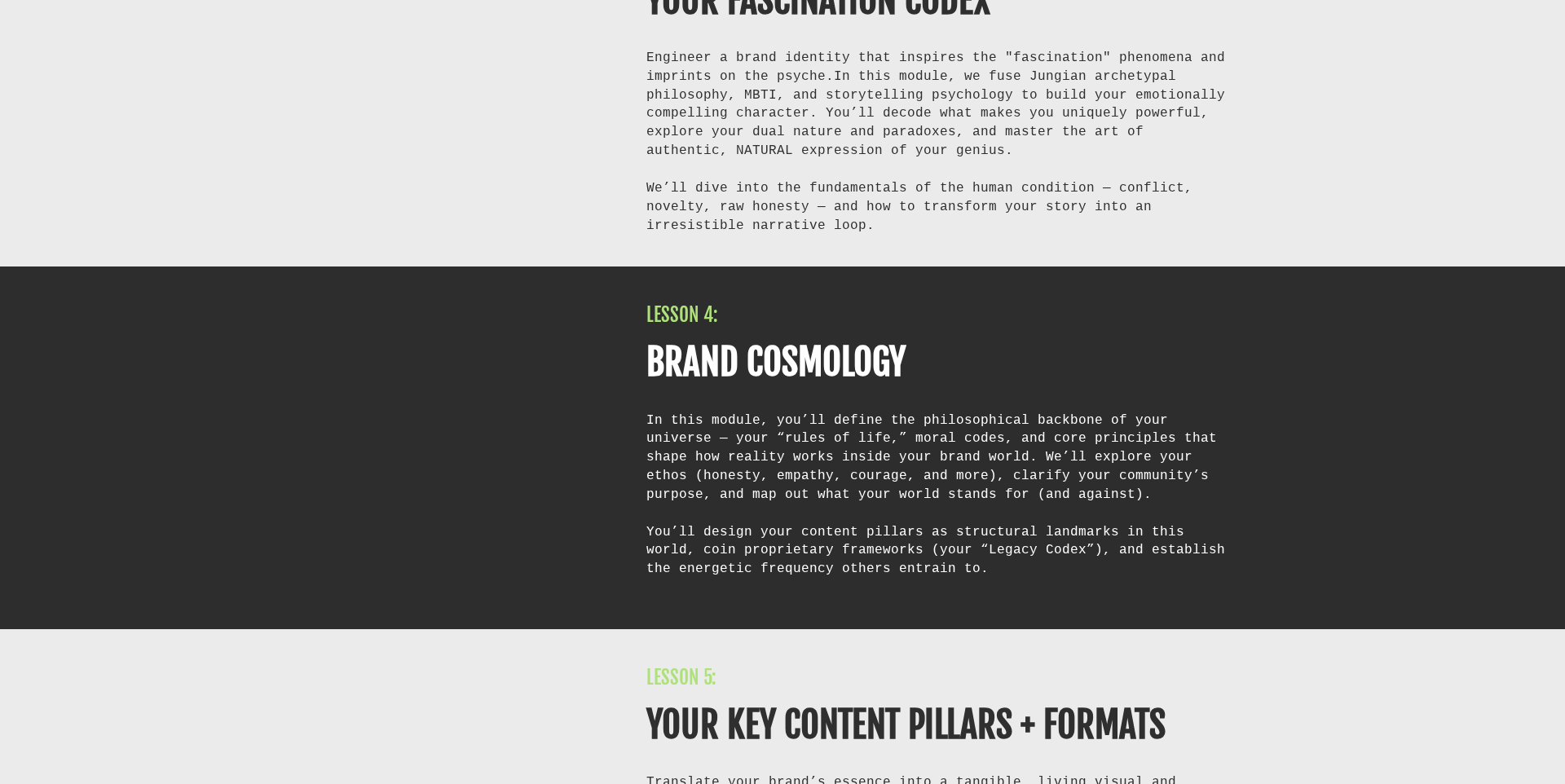 click on "LESSON 3:
YOUR FASCINATION CODEX
Engineer a brand identity that inspires the "fascination" phenomena and imprints on the psyche.  In this module, we fuse Jungian archetypal philosophy, MBTI, and storytelling psychology to build your emotionally compelling character. You’ll decode what makes you uniquely powerful, explore your dual nature and paradoxes, and master the art of authentic, NATURAL expression of your genius.
We’ll dive into the fundamentals of the human condition — conflict, novelty, raw honesty — and how to transform your story into an irresistible narrative loop." at bounding box center [782, 80] 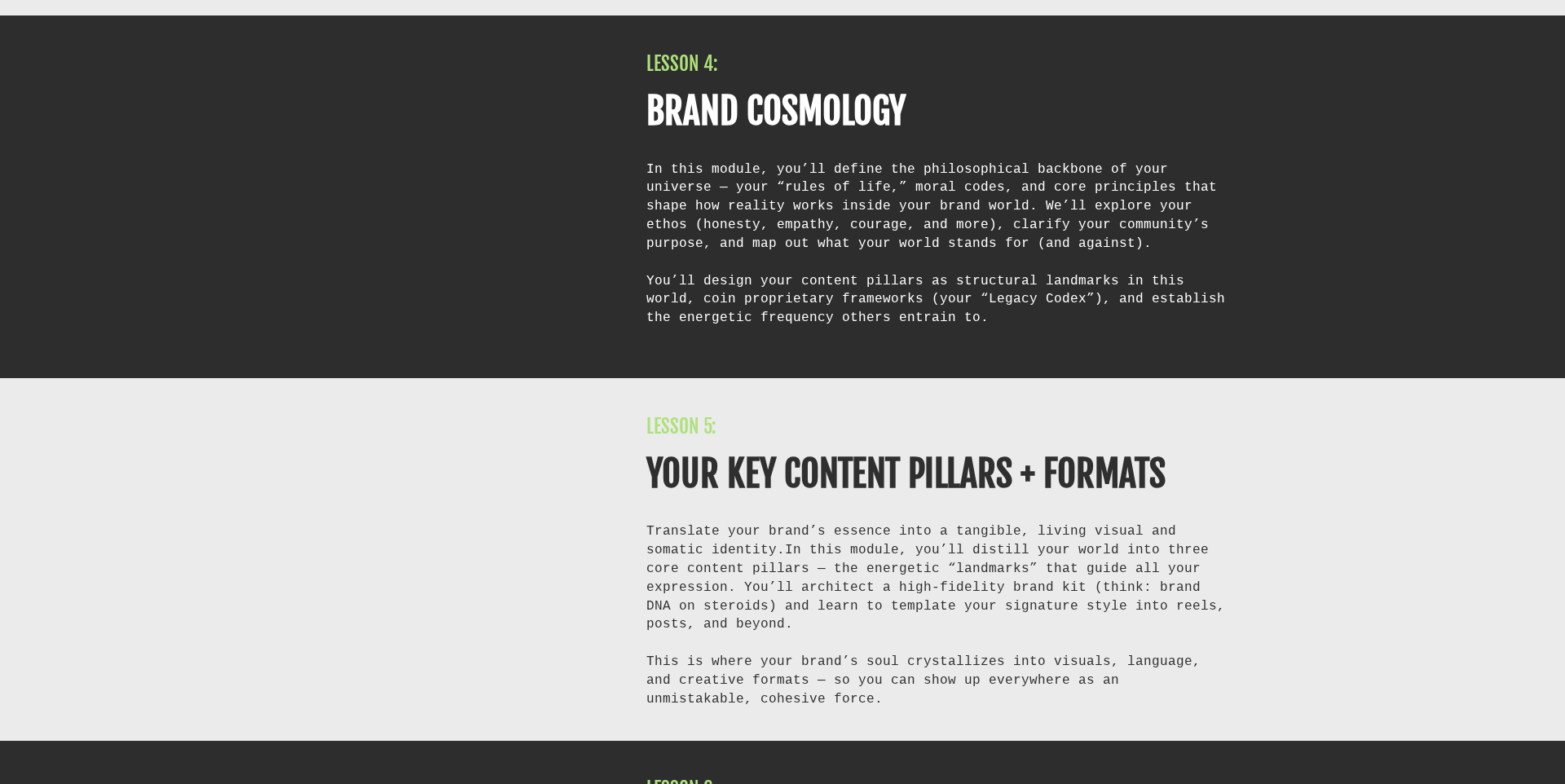 scroll, scrollTop: 7749, scrollLeft: 0, axis: vertical 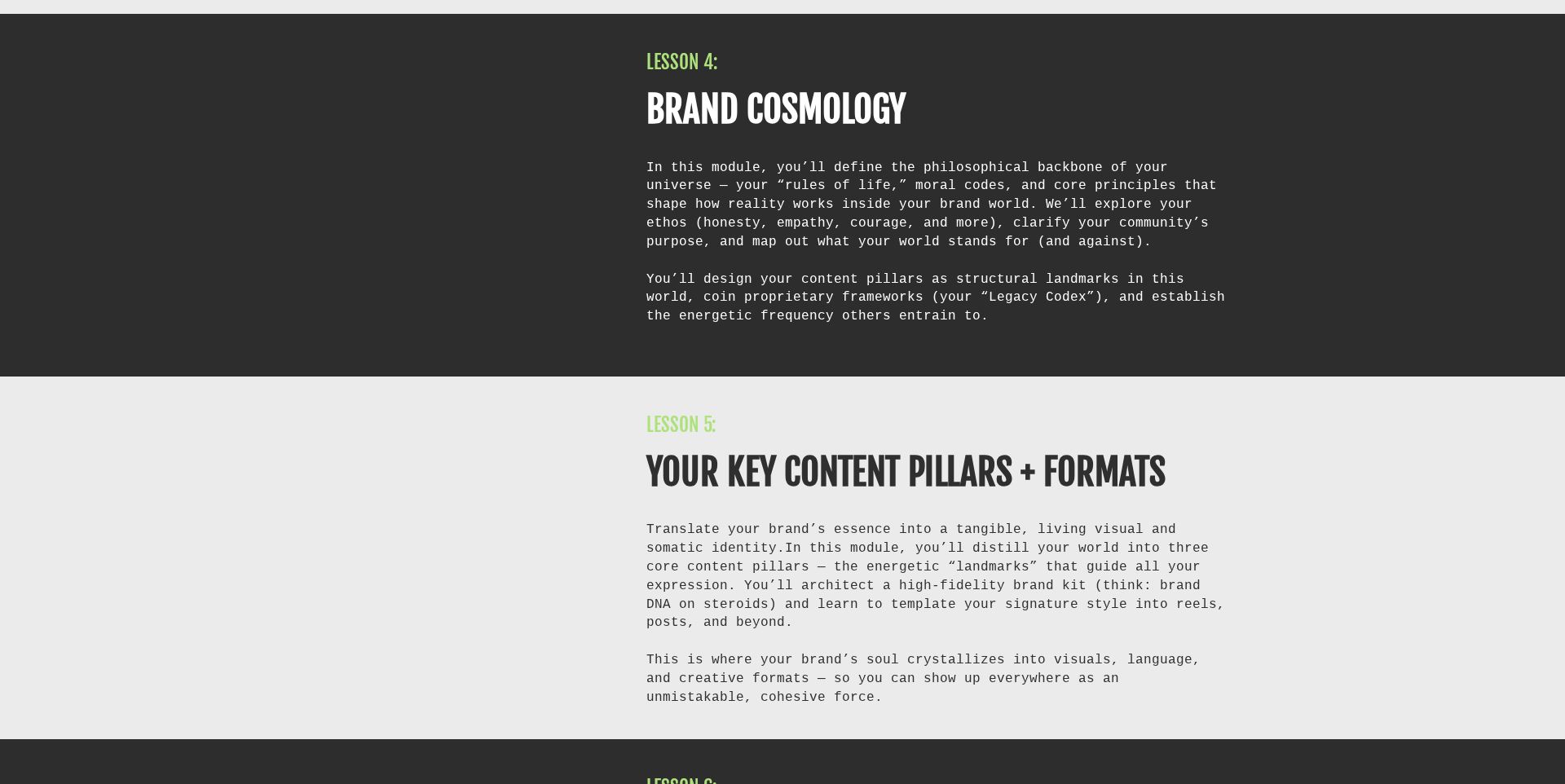 click on "We’ll dive into the fundamentals of the human condition — conflict, novelty, raw honesty — and how to transform your story into an irresistible narrative loop." at bounding box center (938, -46) 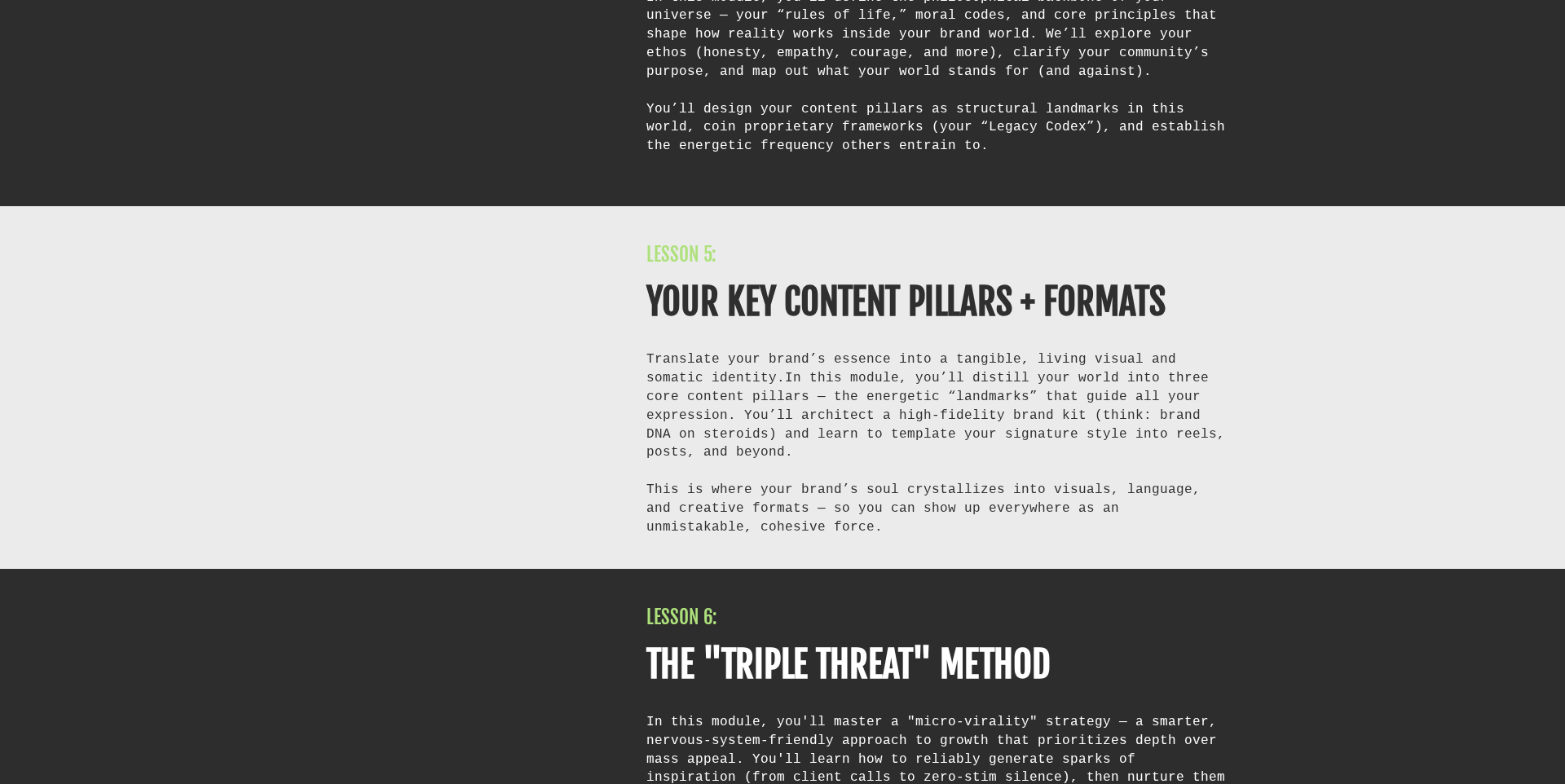 scroll, scrollTop: 7910, scrollLeft: 0, axis: vertical 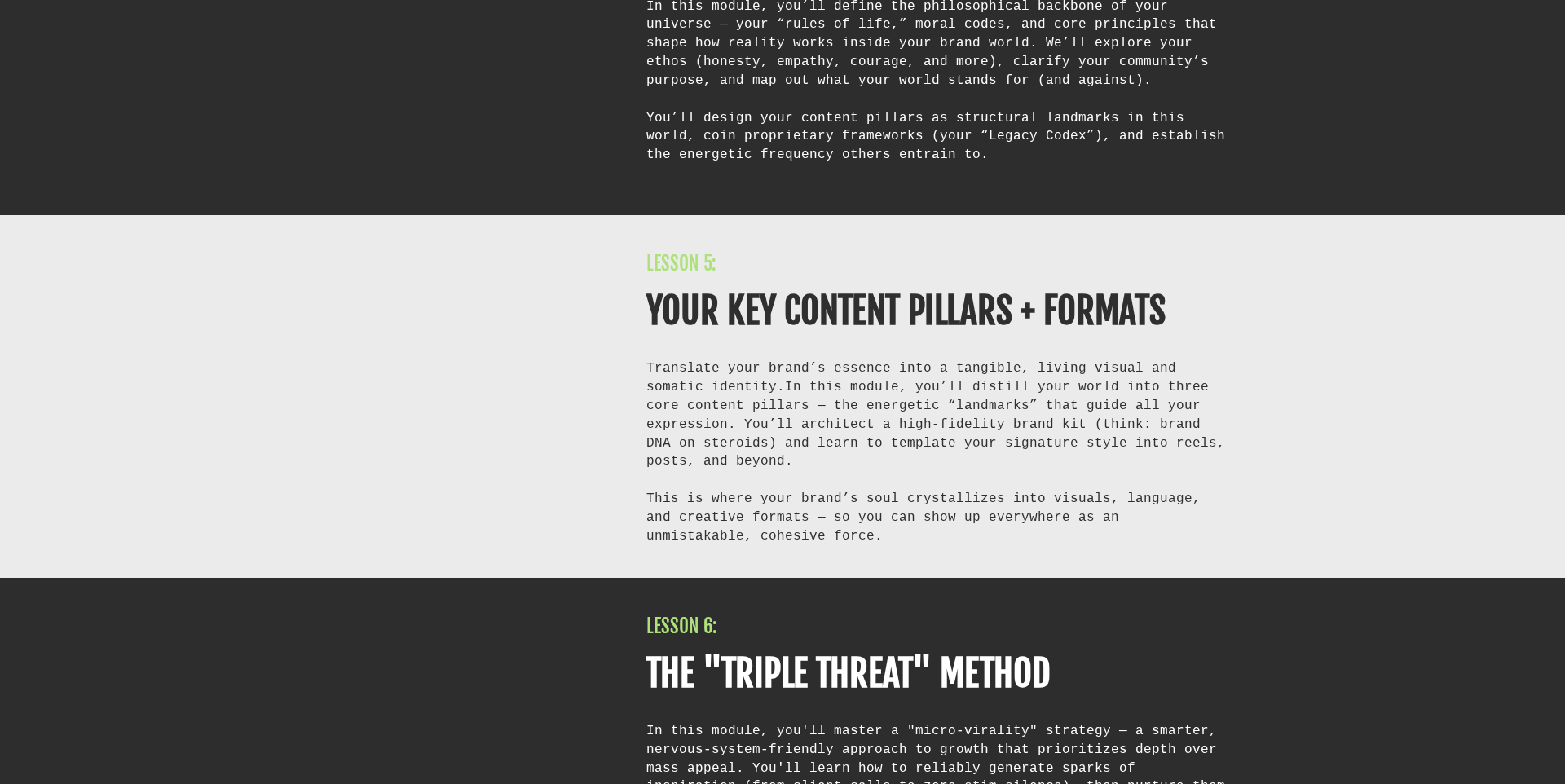 click on "In this module, you’ll define the philosophical backbone of your universe — your “rules of life,” moral codes, and core principles that shape how reality works inside your brand world. We’ll explore your ethos (honesty, empathy, courage, and more), clarify your community’s purpose, and map out what your world stands for (and against)." at bounding box center (938, 43) 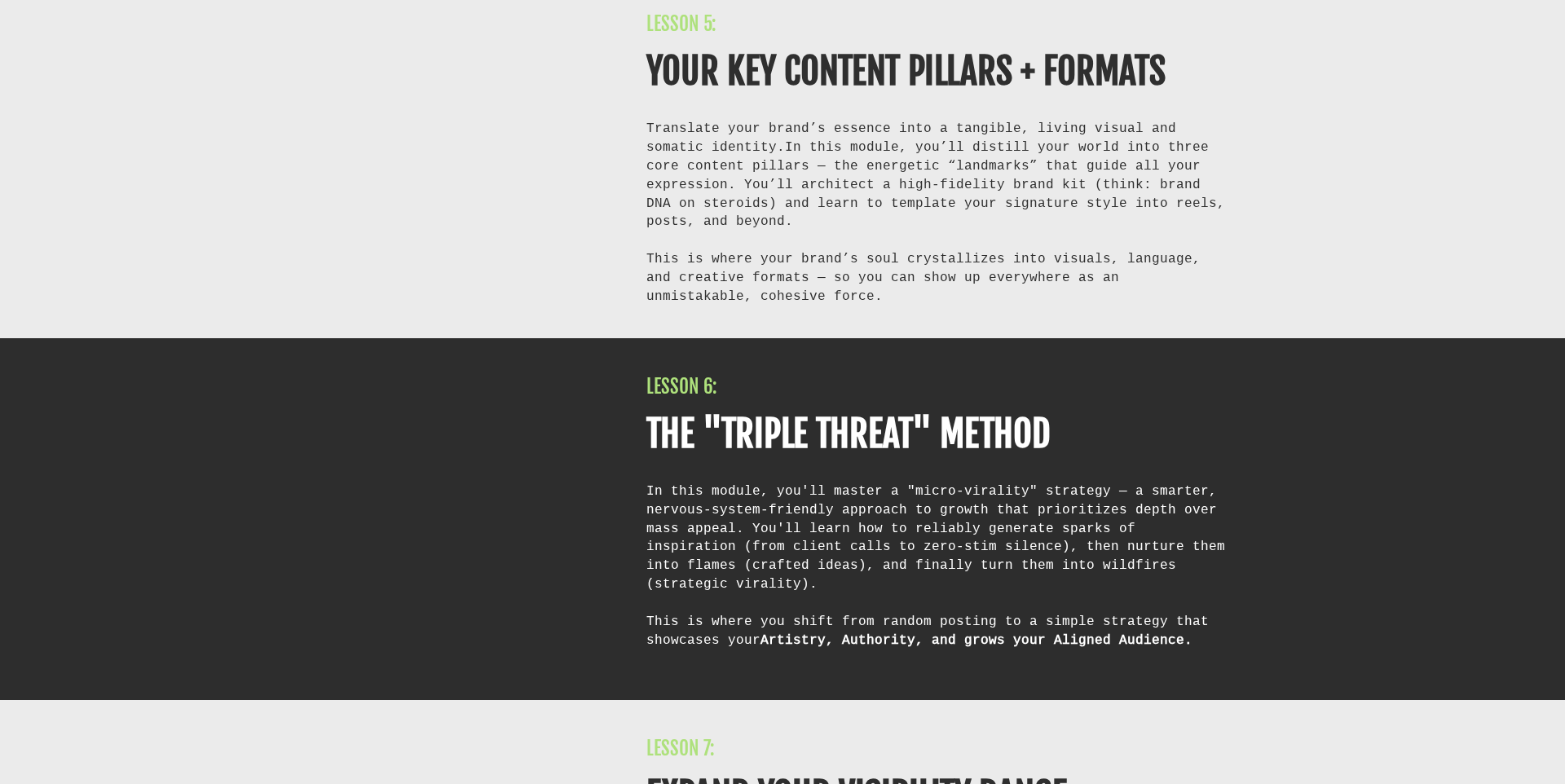 scroll, scrollTop: 8150, scrollLeft: 0, axis: vertical 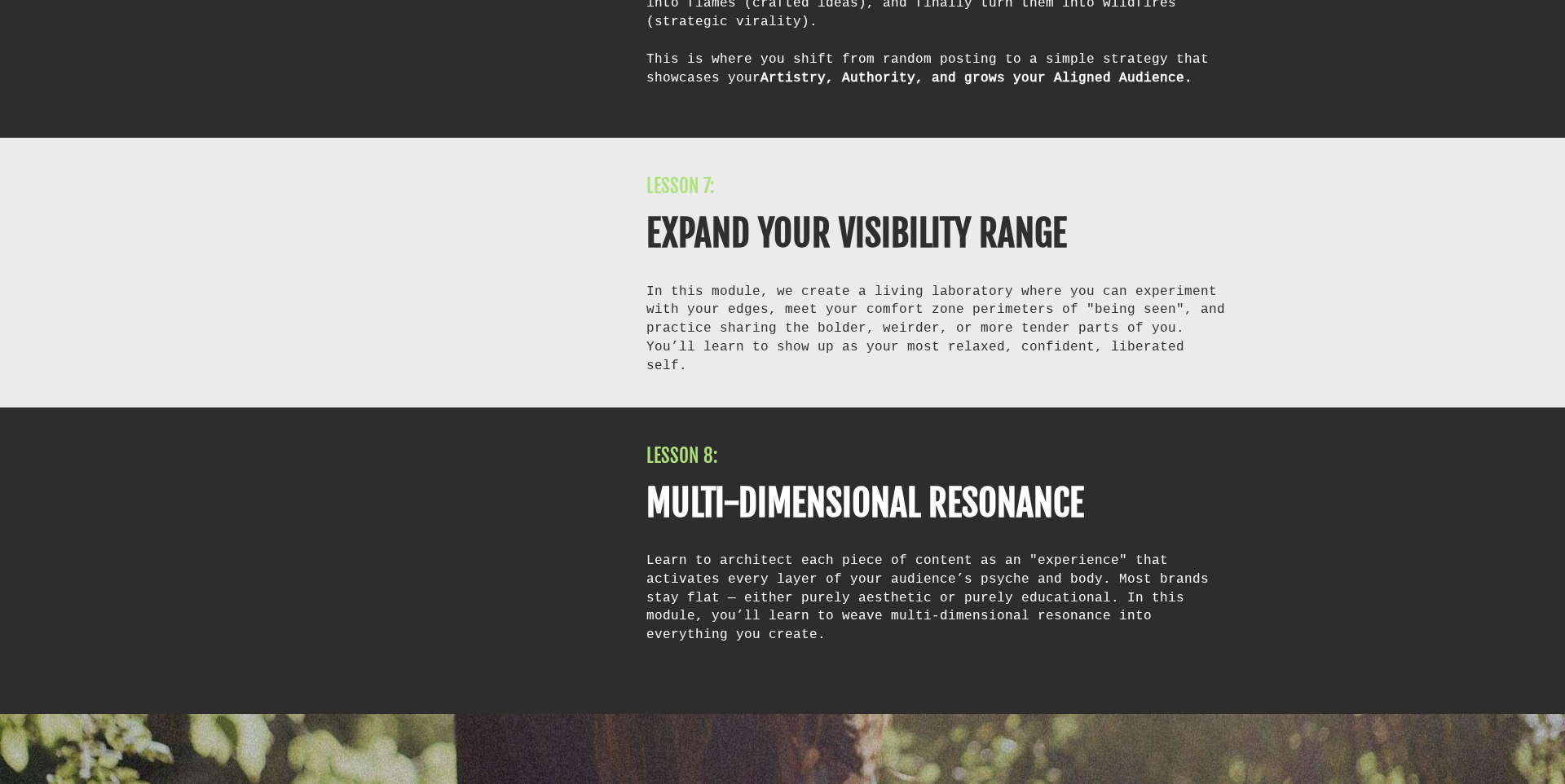 click on "In this module, you'll master a "micro-virality" strategy — a smarter, nervous-system-friendly approach to growth that prioritizes depth over mass appeal. You'll learn how to reliably generate sparks of inspiration (from client calls to zero-stim silence), then nurture them into flames (crafted ideas), and finally turn them into wildfires (strategic virality)." at bounding box center (938, -25) 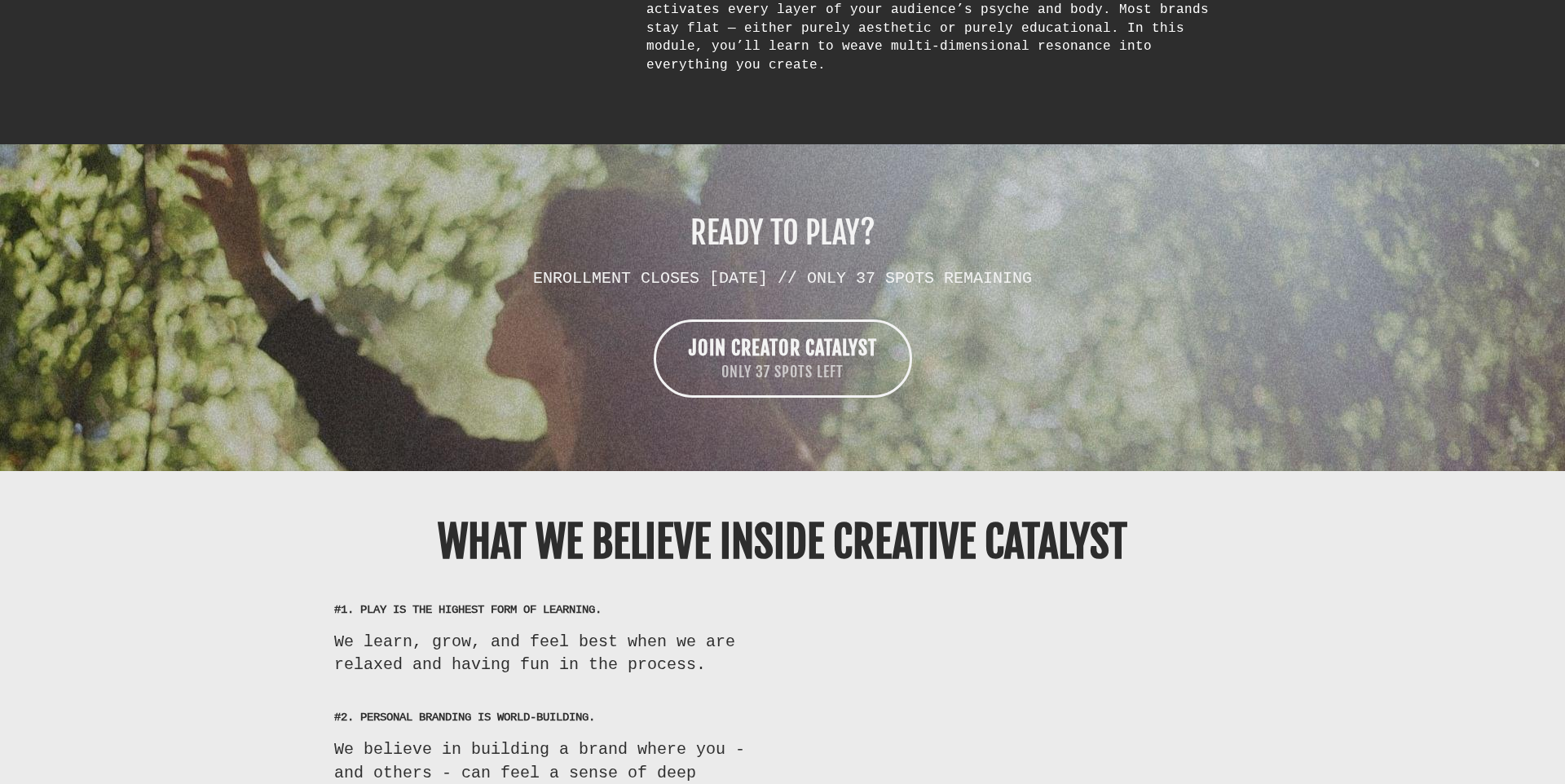 scroll, scrollTop: 9282, scrollLeft: 0, axis: vertical 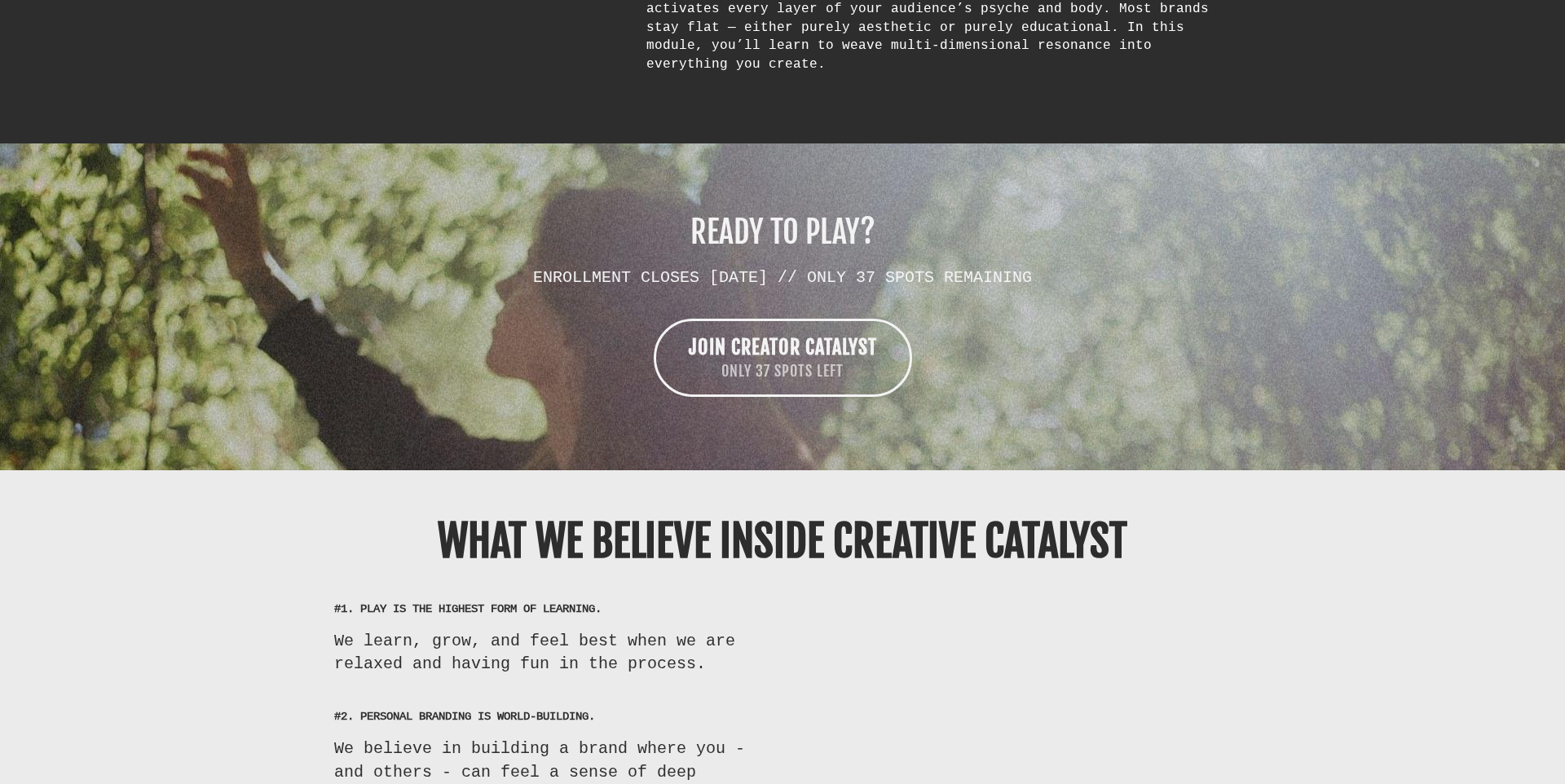 click on "Learn to architect each piece of content as an "experience" that activates every layer of your audience’s psyche and body. Most brands stay flat — either purely aesthetic or purely educational. In this module, you’ll learn to weave multi-dimensional resonance into everything you create." at bounding box center (938, 27) 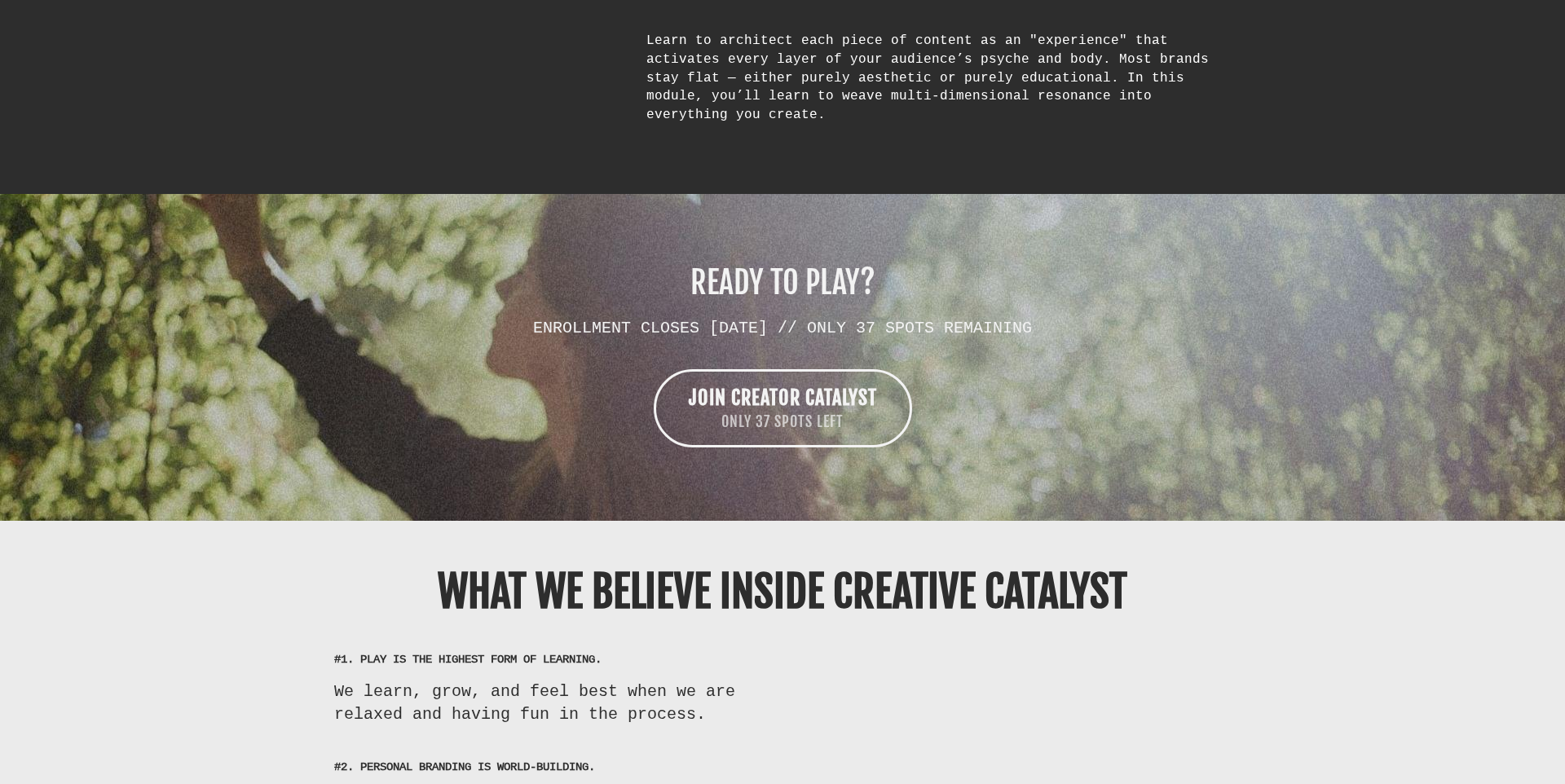 click on "MULTI-DIMENSIONAL RESONANCE" at bounding box center (938, -17) 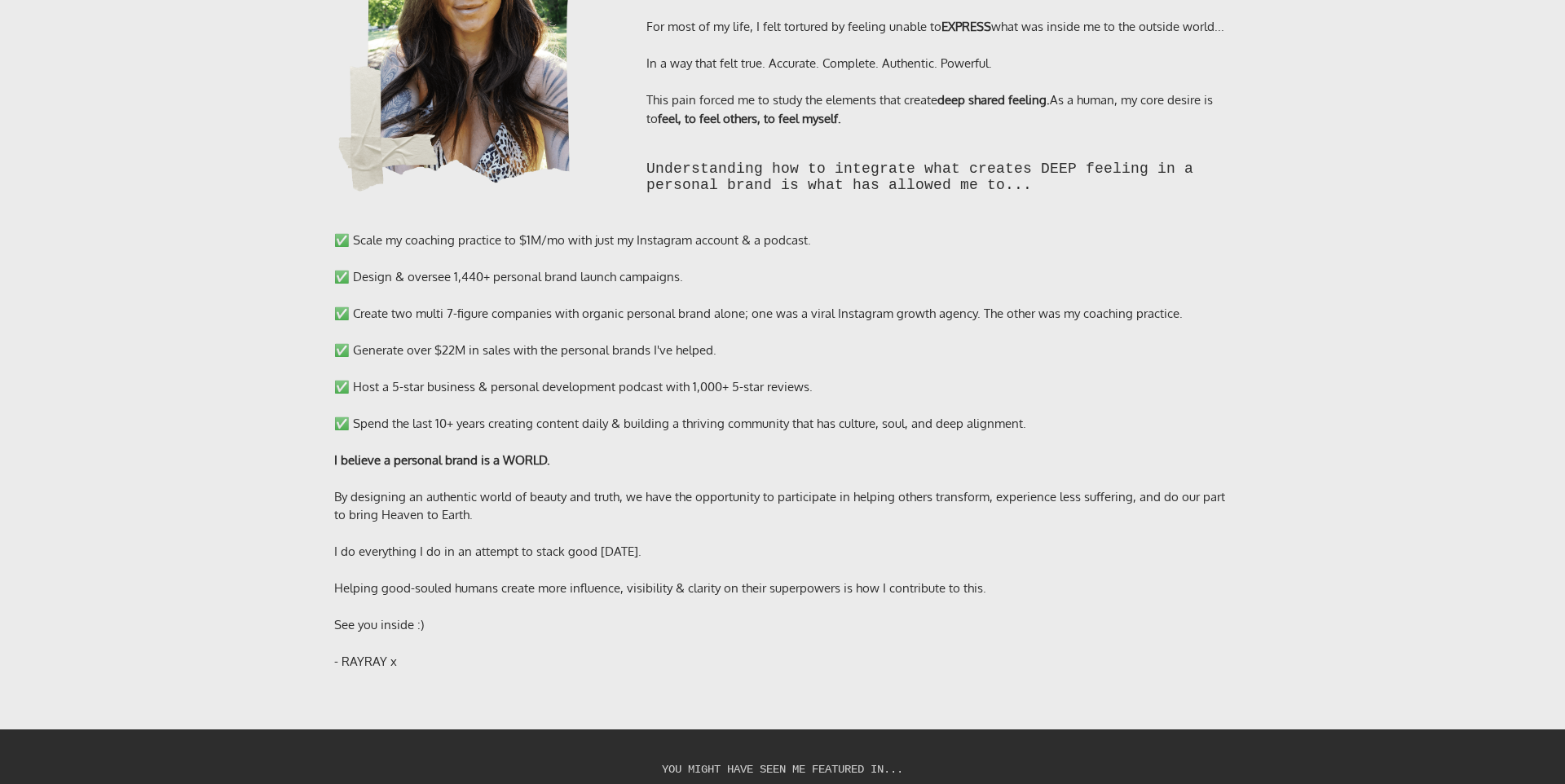 scroll, scrollTop: 12205, scrollLeft: 0, axis: vertical 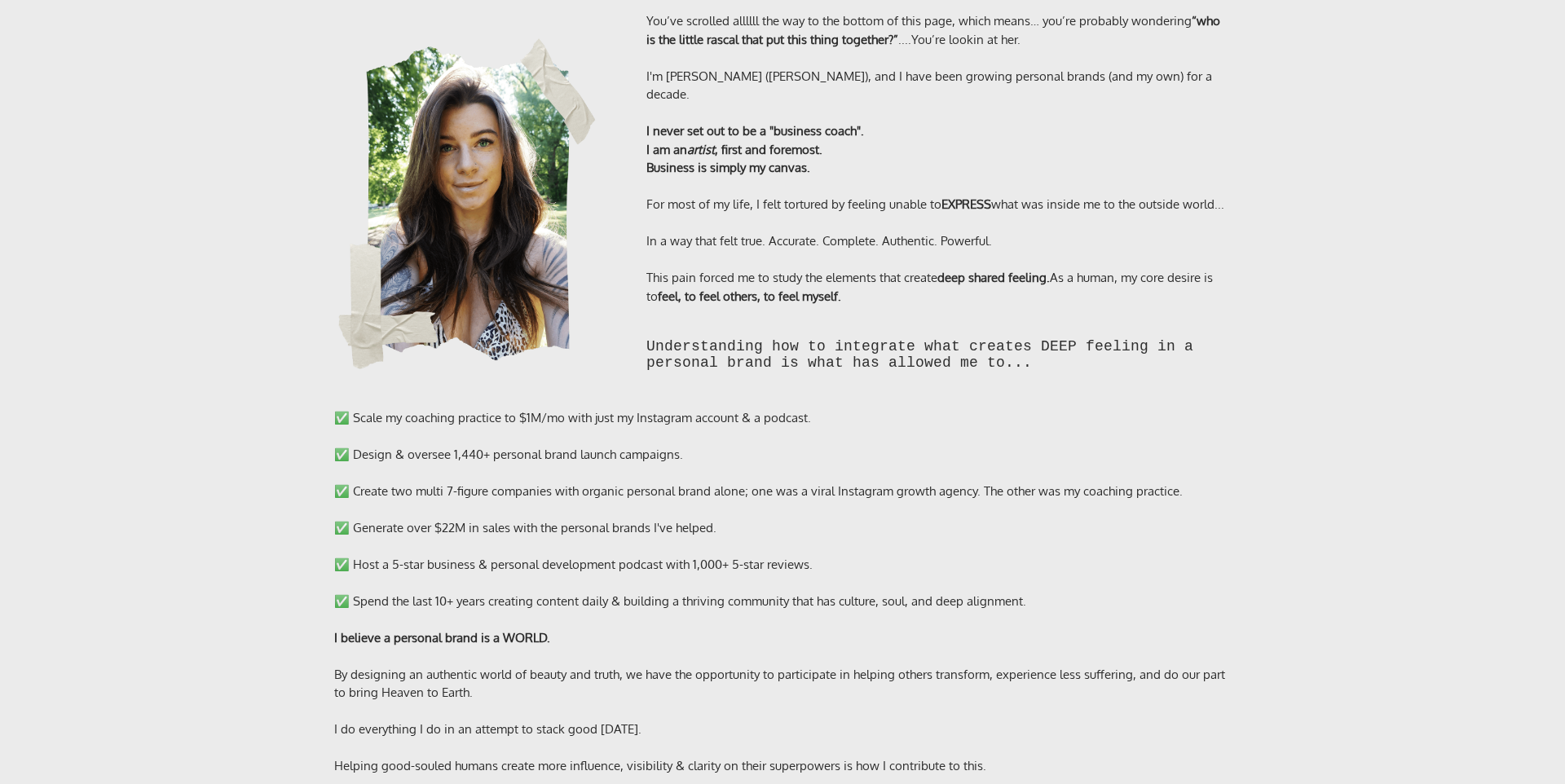 click on "This pain forced me to study the elements that create  deep shared feeling.  As a human, my core desire is to  feel, to feel others, to feel myself." at bounding box center (938, 287) 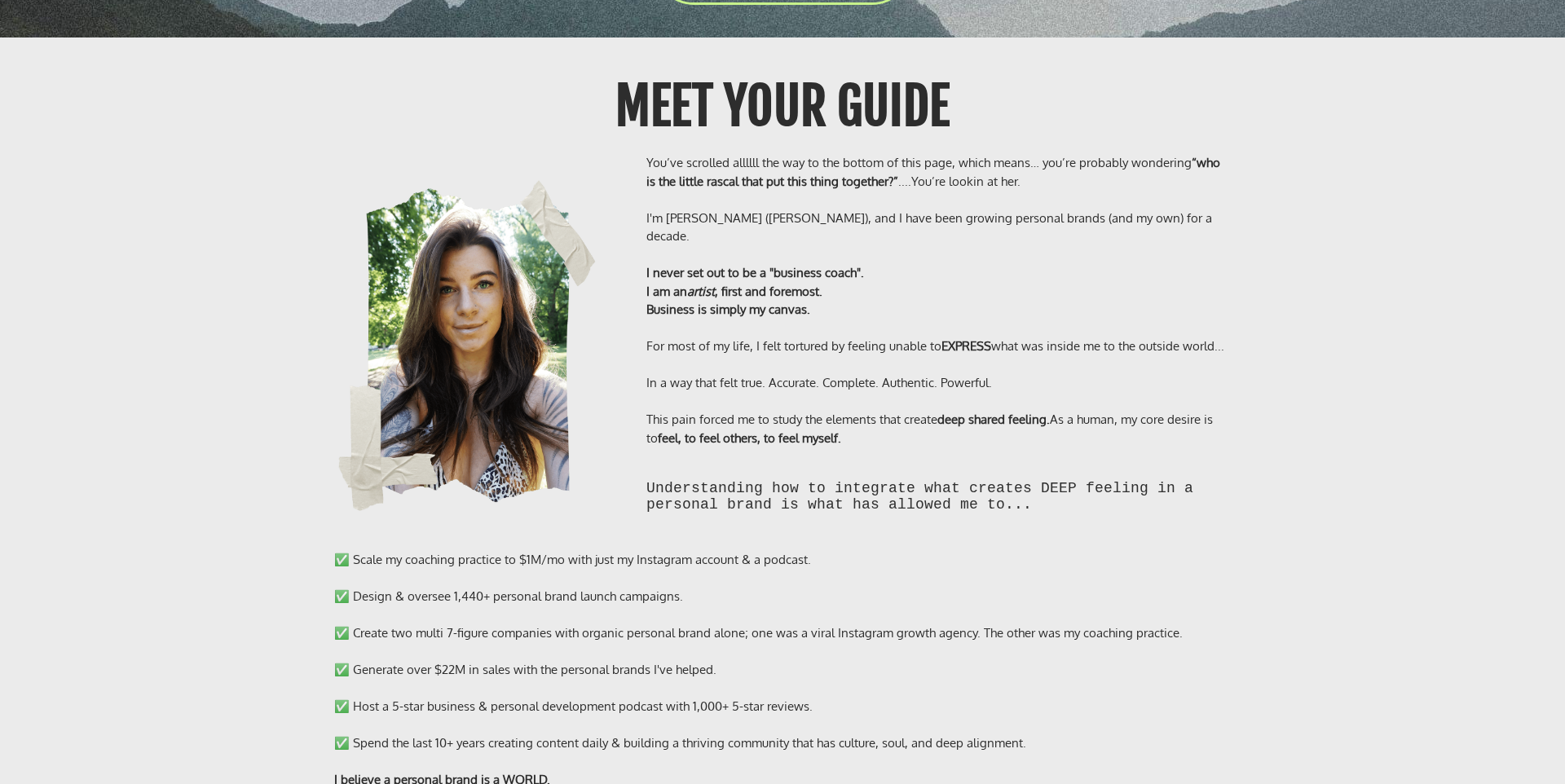 scroll, scrollTop: 12057, scrollLeft: 0, axis: vertical 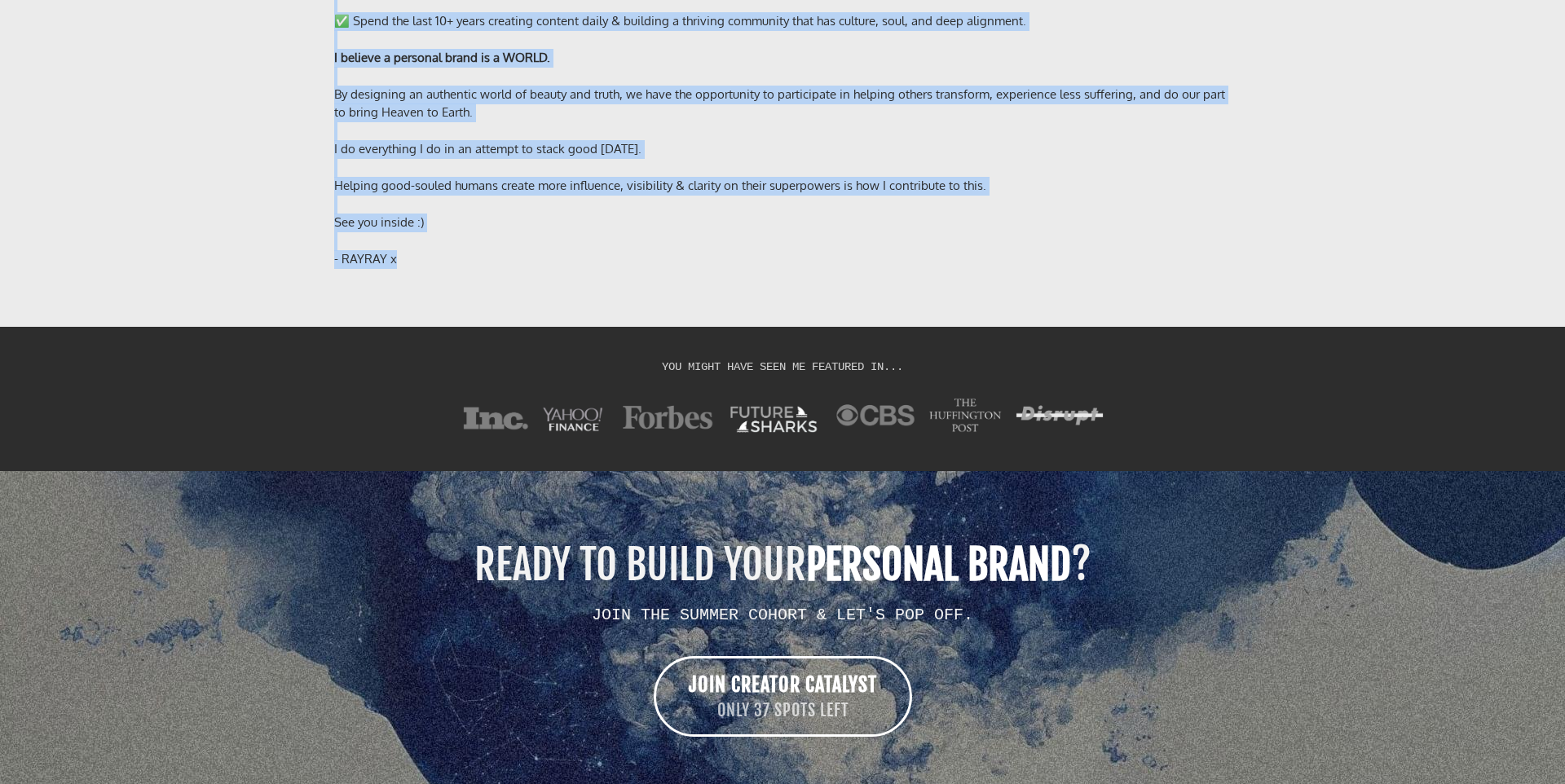 drag, startPoint x: 614, startPoint y: 191, endPoint x: 637, endPoint y: 341, distance: 151.75309 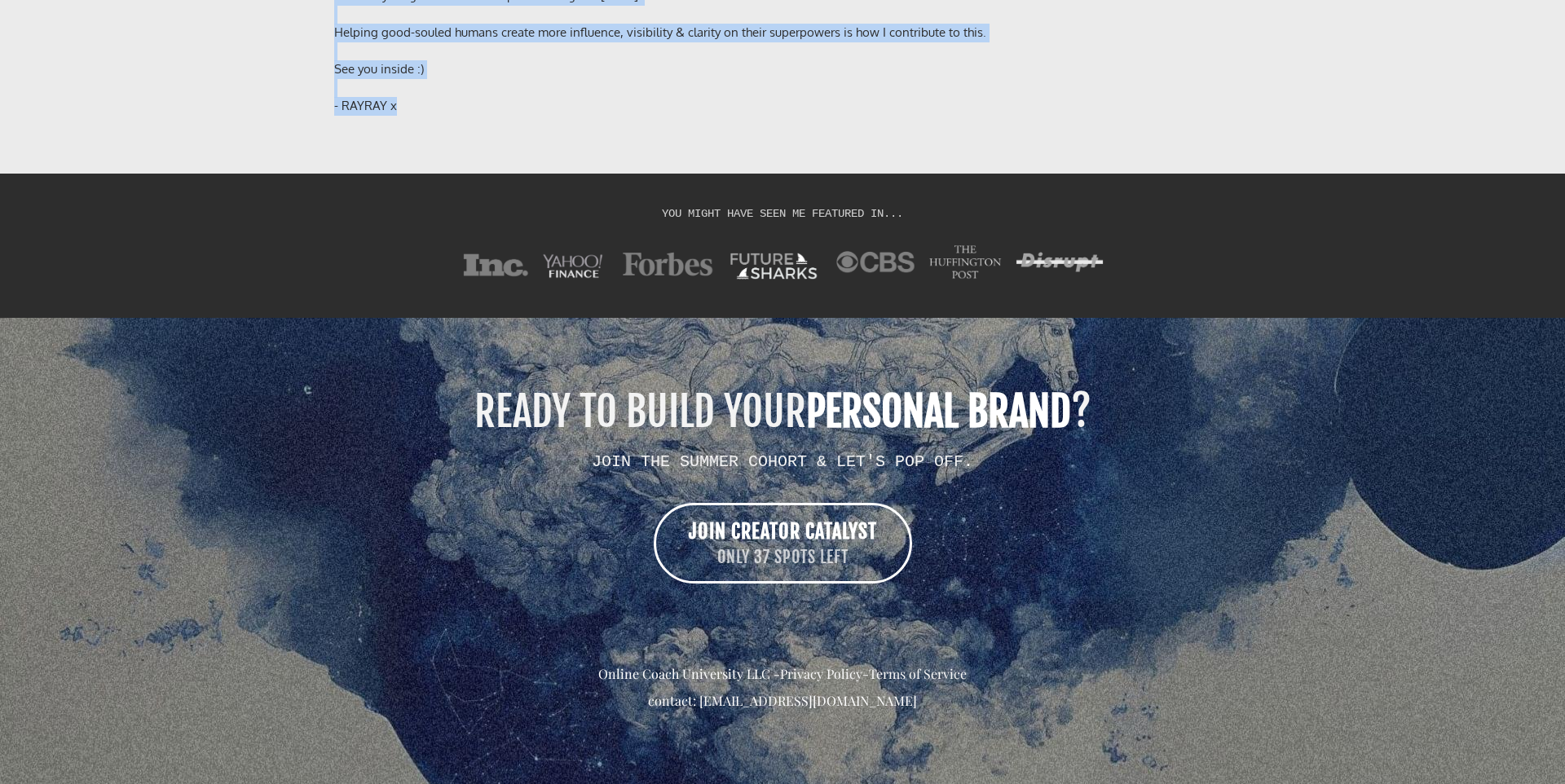 scroll, scrollTop: 13004, scrollLeft: 0, axis: vertical 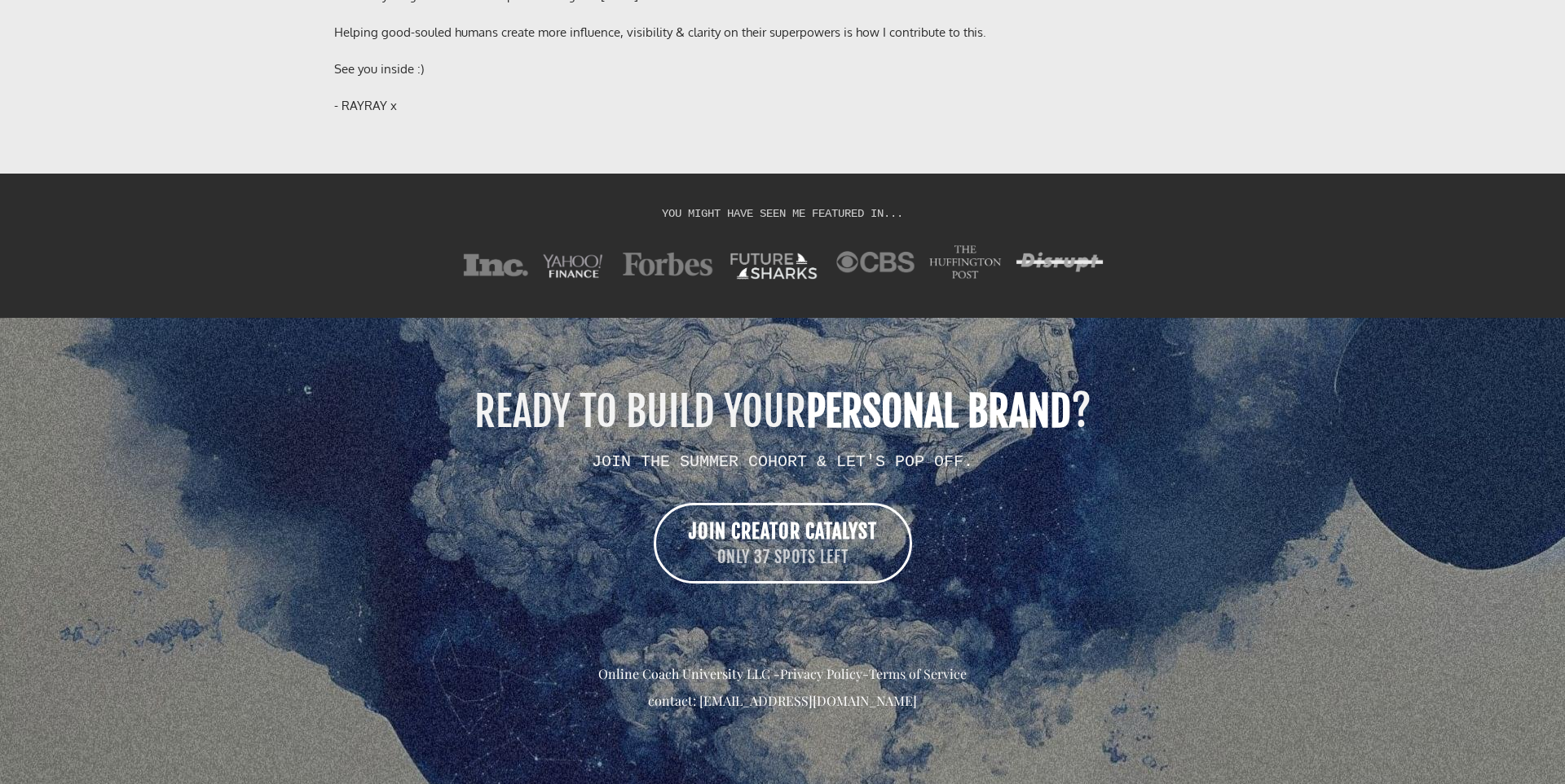 click on "READY TO BUILD YOUR  PERSONAL BRAND ?
JOIN THE SUMMER COHORT & LET'S POP OFF.
JOIN CREATOR CATALYST
ONLY 37 SPOTS LEFT
Online Coach University LLC -  Privacy Policy  -  Terms of Service
contact: [EMAIL_ADDRESS][DOMAIN_NAME]" at bounding box center [782, 551] 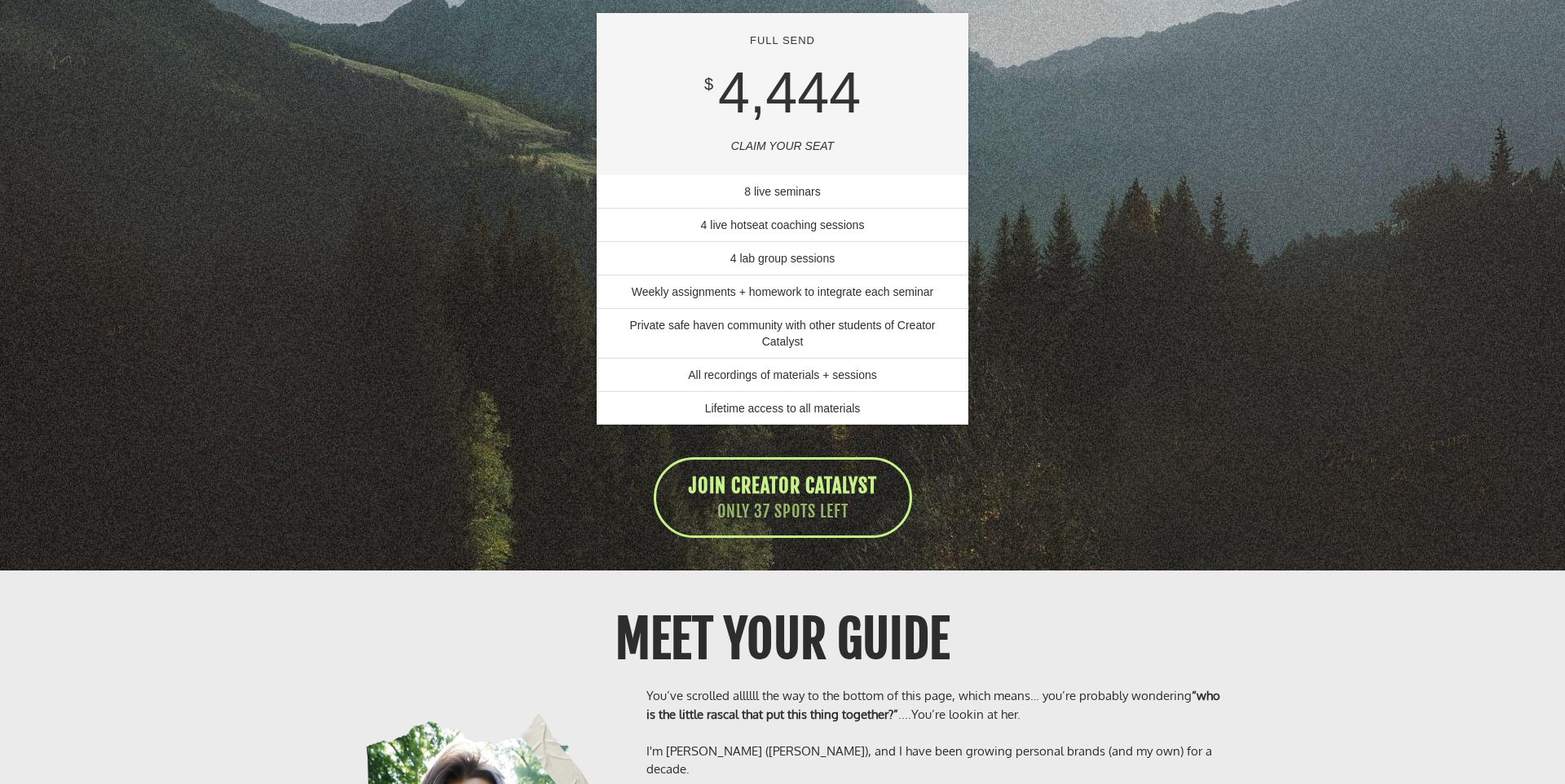scroll, scrollTop: 11144, scrollLeft: 0, axis: vertical 